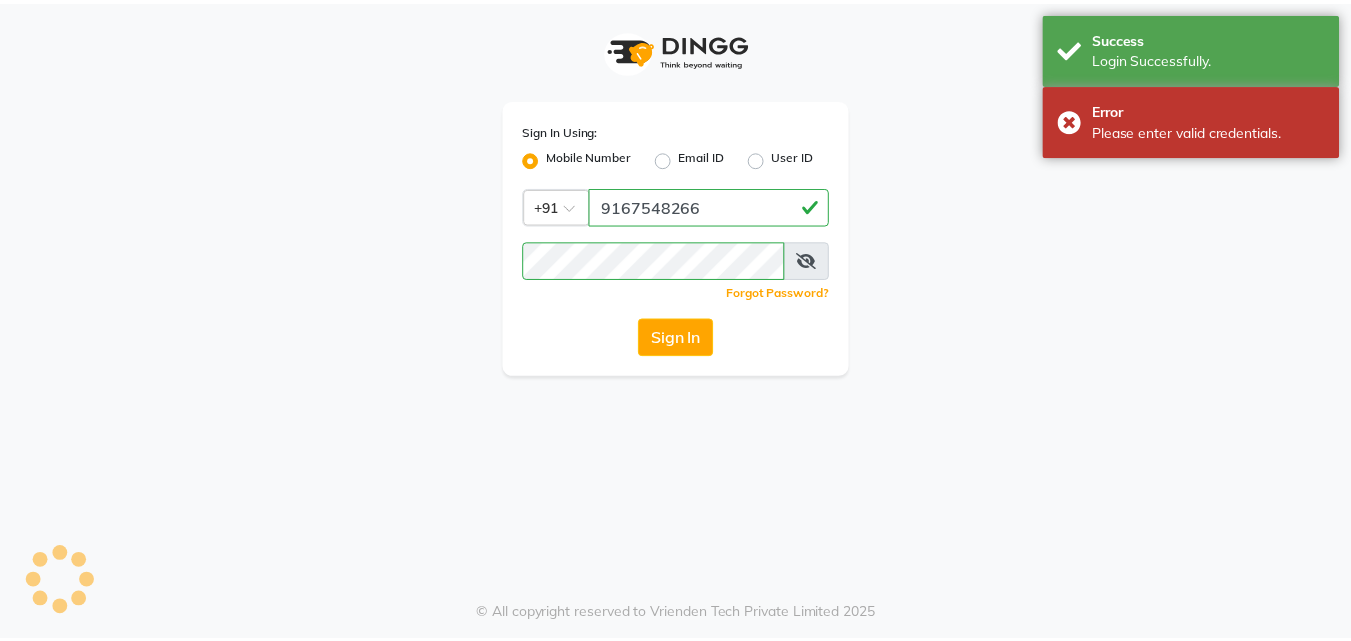 scroll, scrollTop: 0, scrollLeft: 0, axis: both 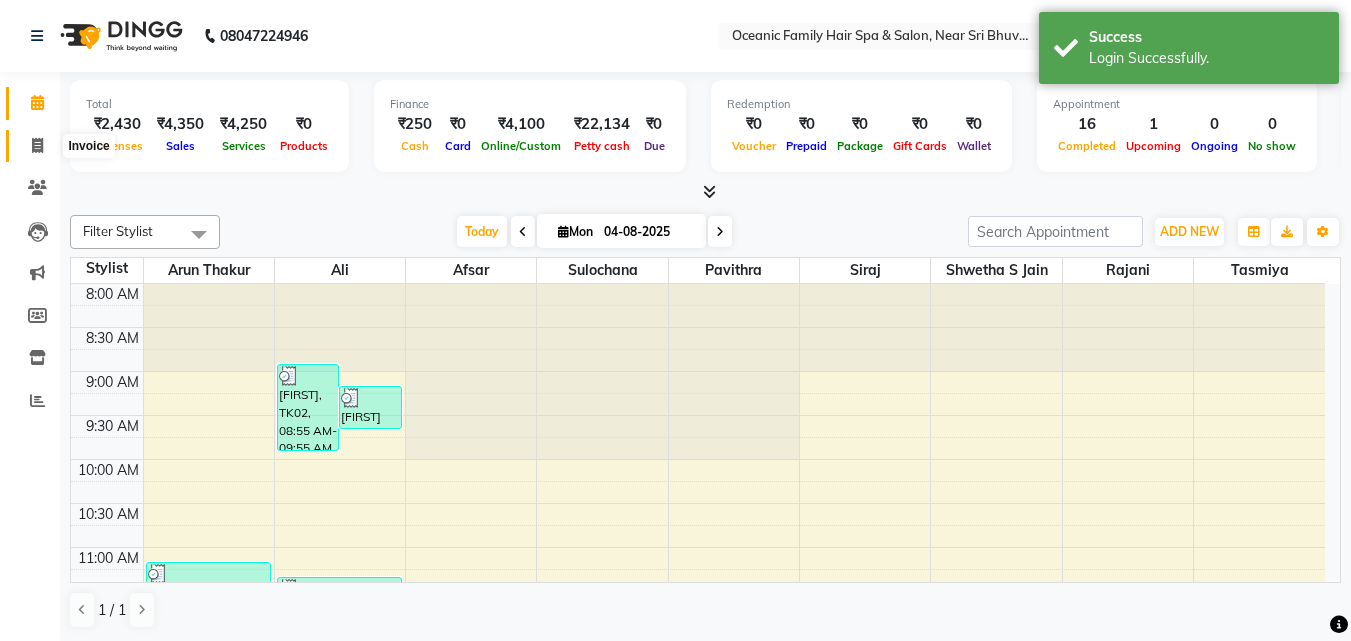 click 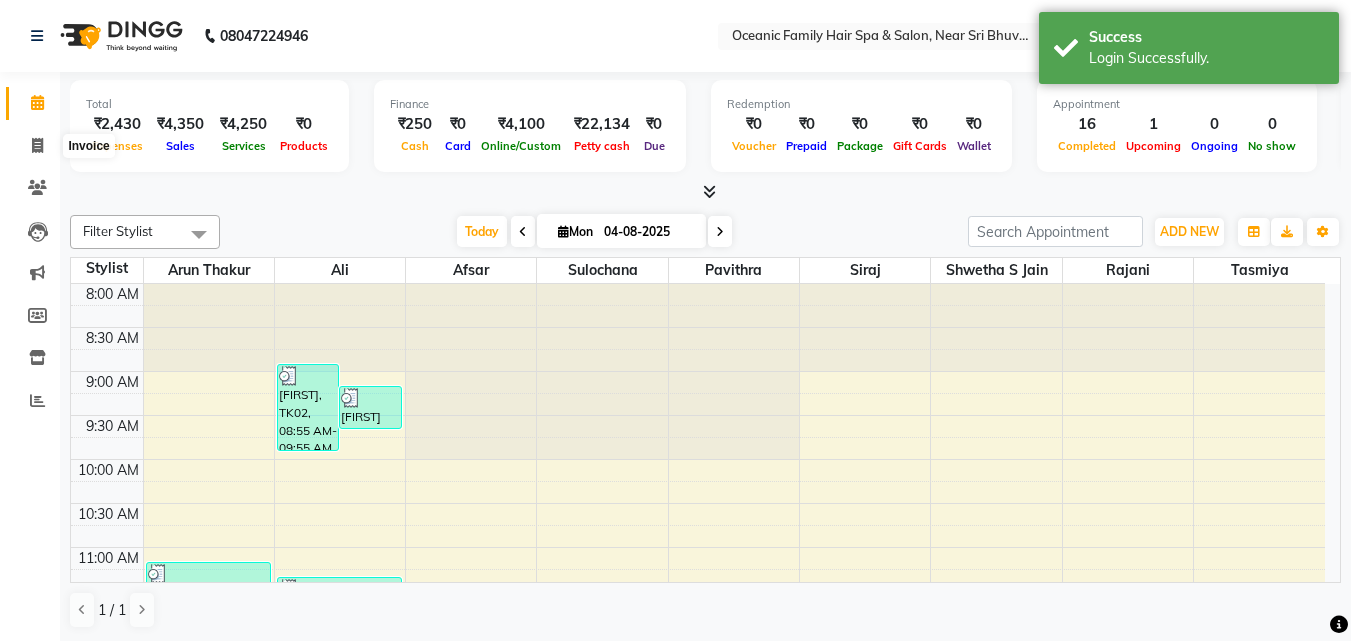 select on "4366" 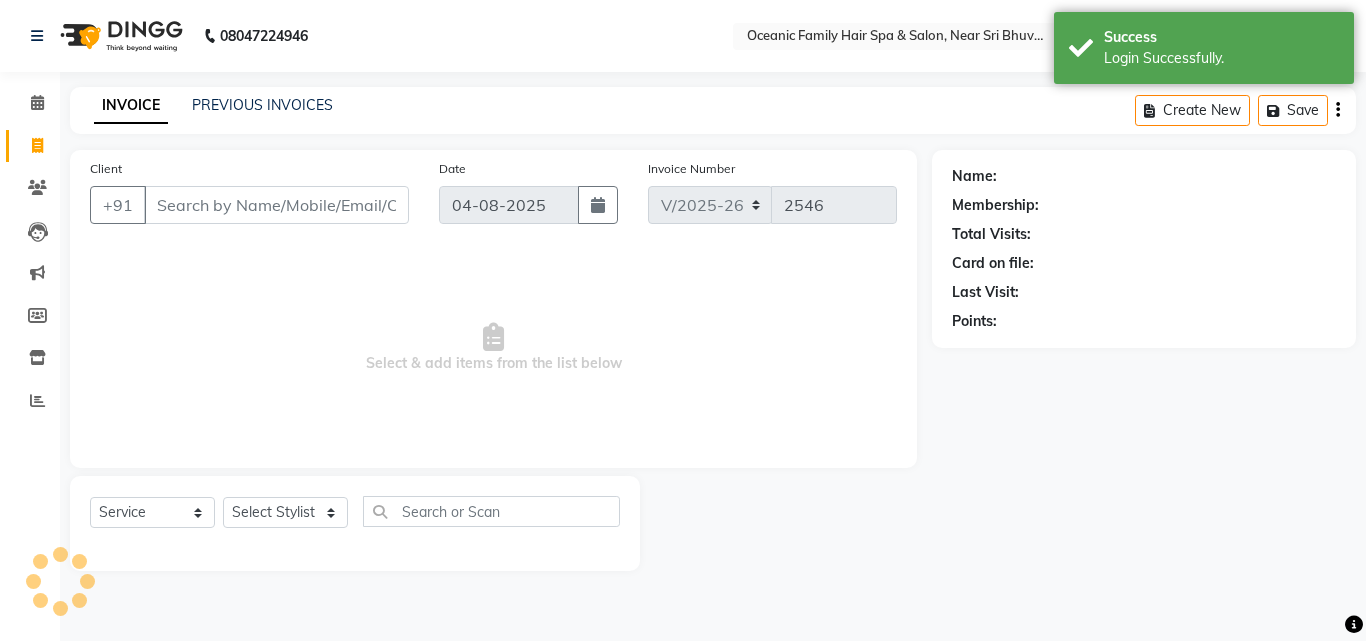 click on "Client" at bounding box center [276, 205] 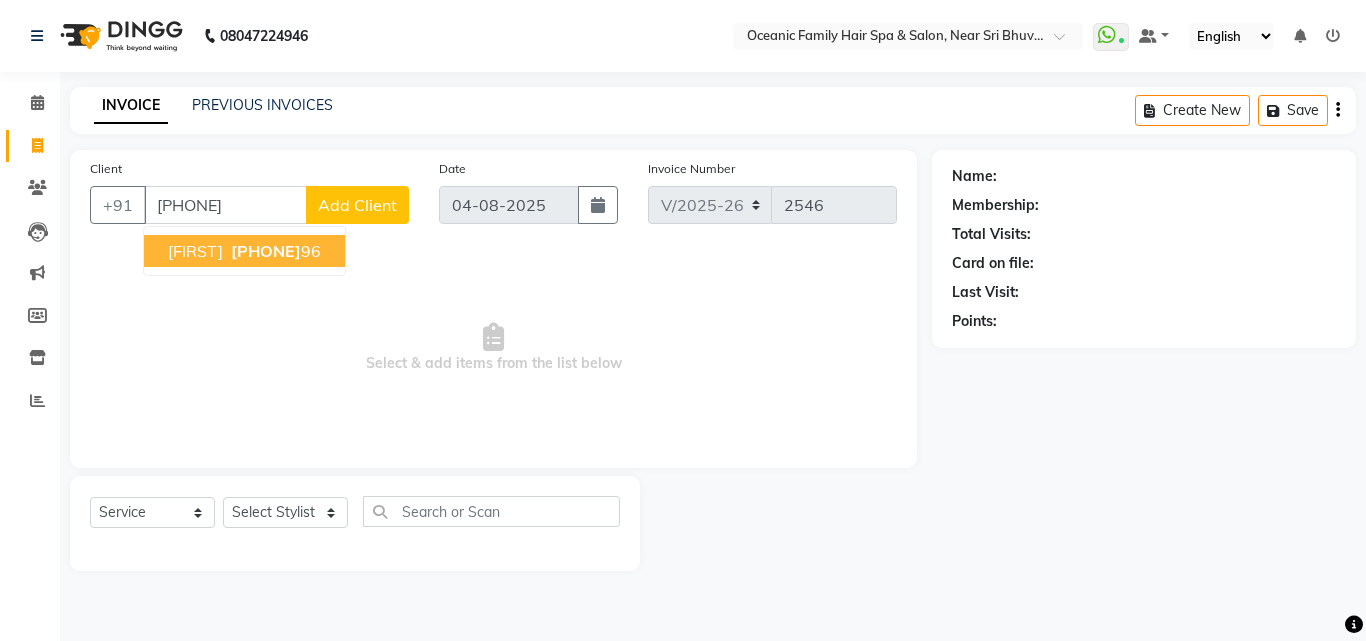 click on "[PHONE]" at bounding box center (266, 251) 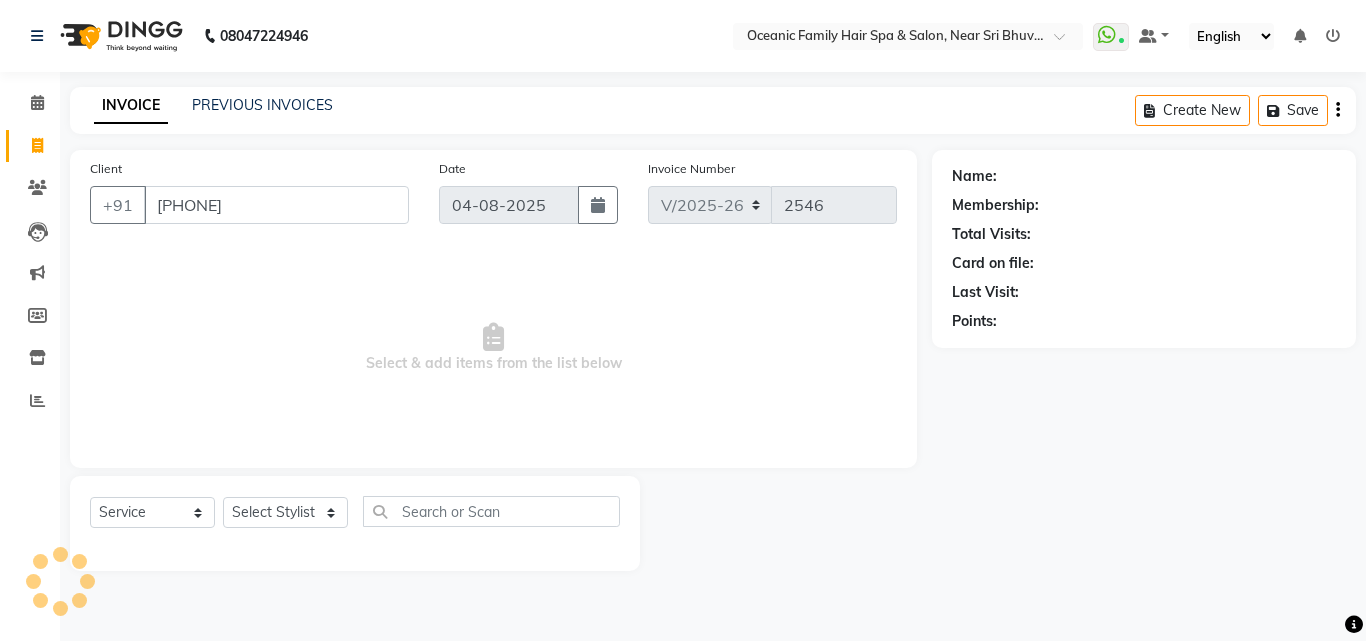type on "[PHONE]" 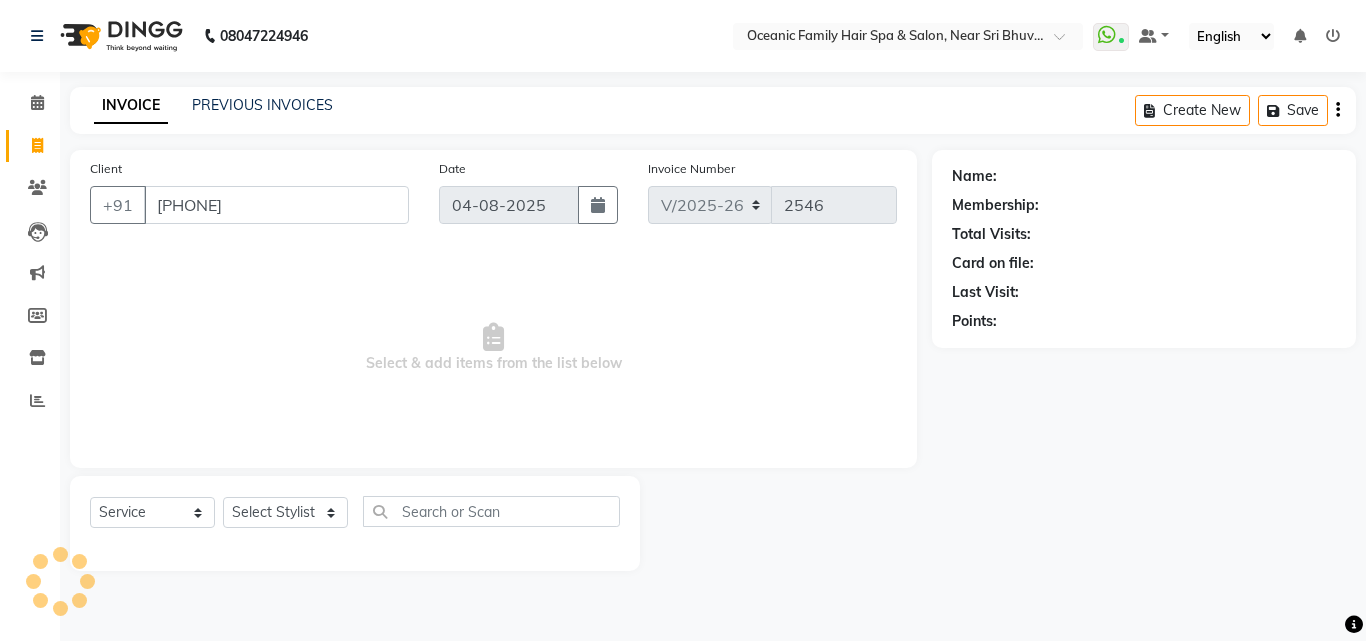 select on "1: Object" 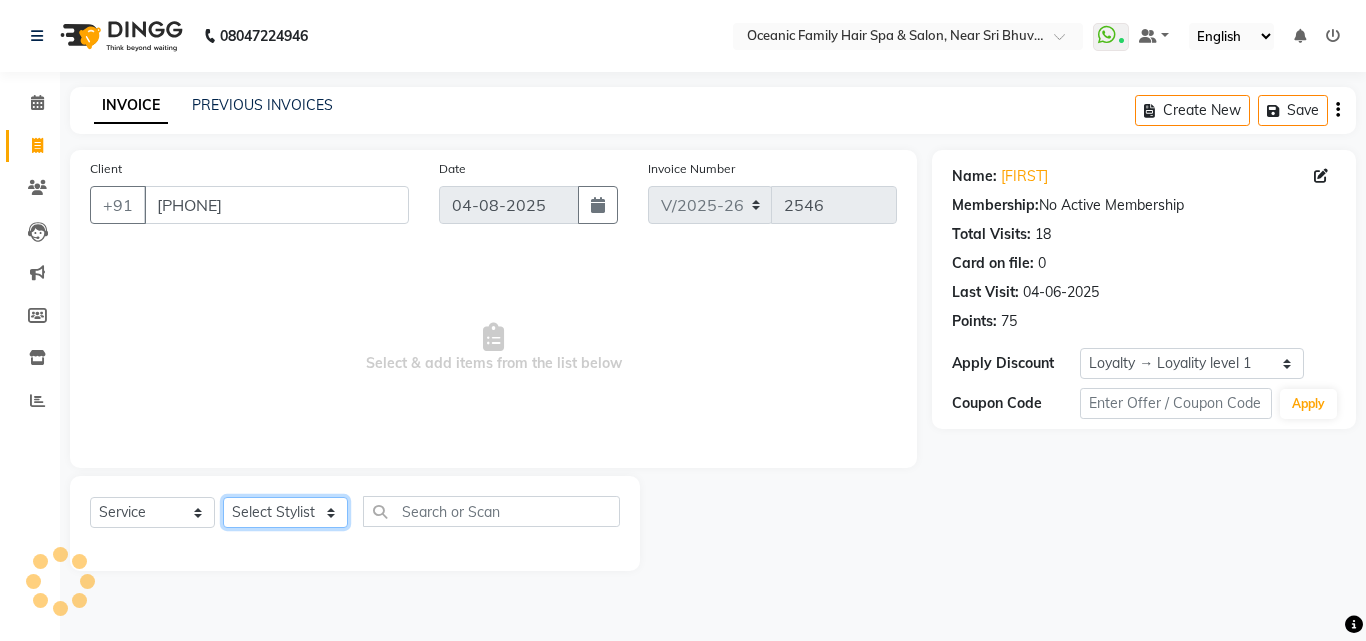 click on "Select Stylist Afsar Ali Arun Thakur Pavithra Rajani Shwetha S Jain Siraj Sulochana Tasmiya" 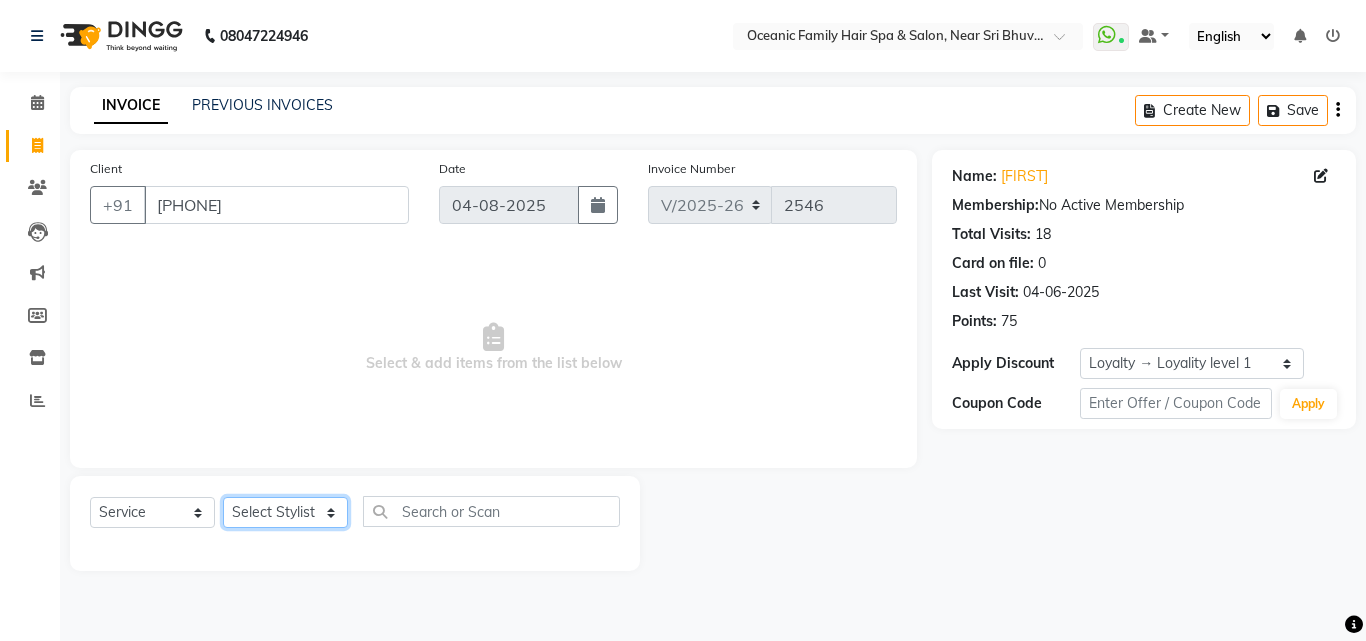 select on "23946" 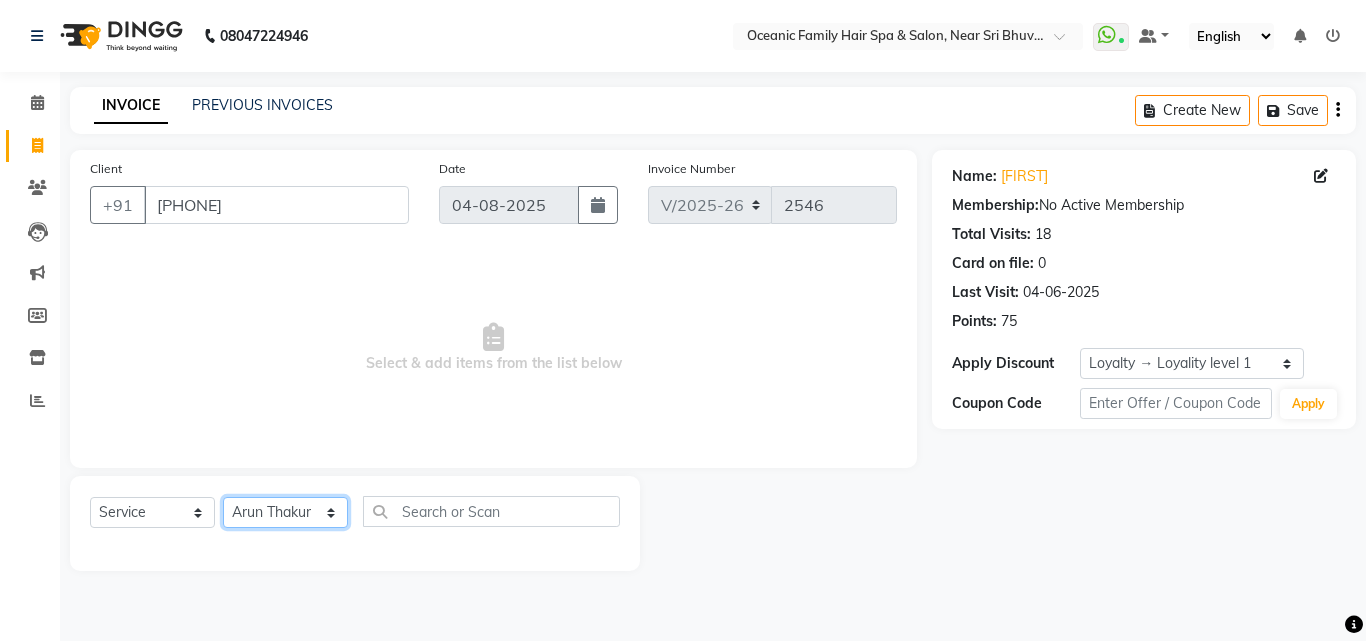 click on "Select Stylist Afsar Ali Arun Thakur Pavithra Rajani Shwetha S Jain Siraj Sulochana Tasmiya" 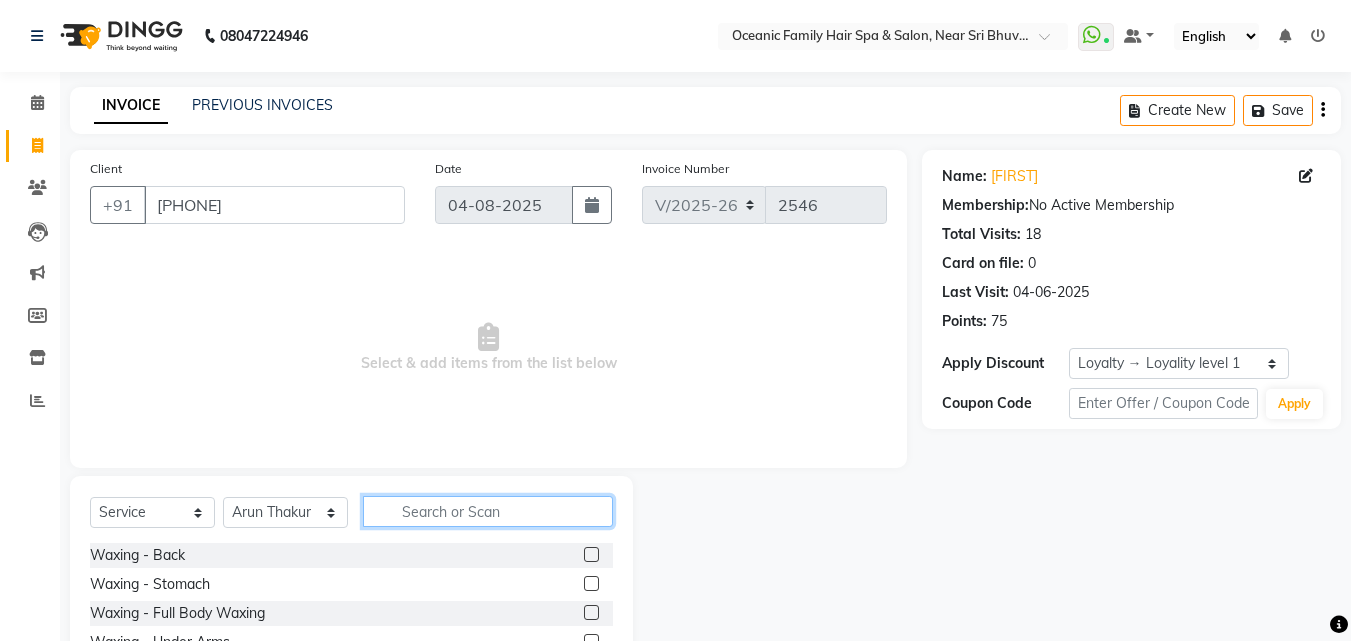 click 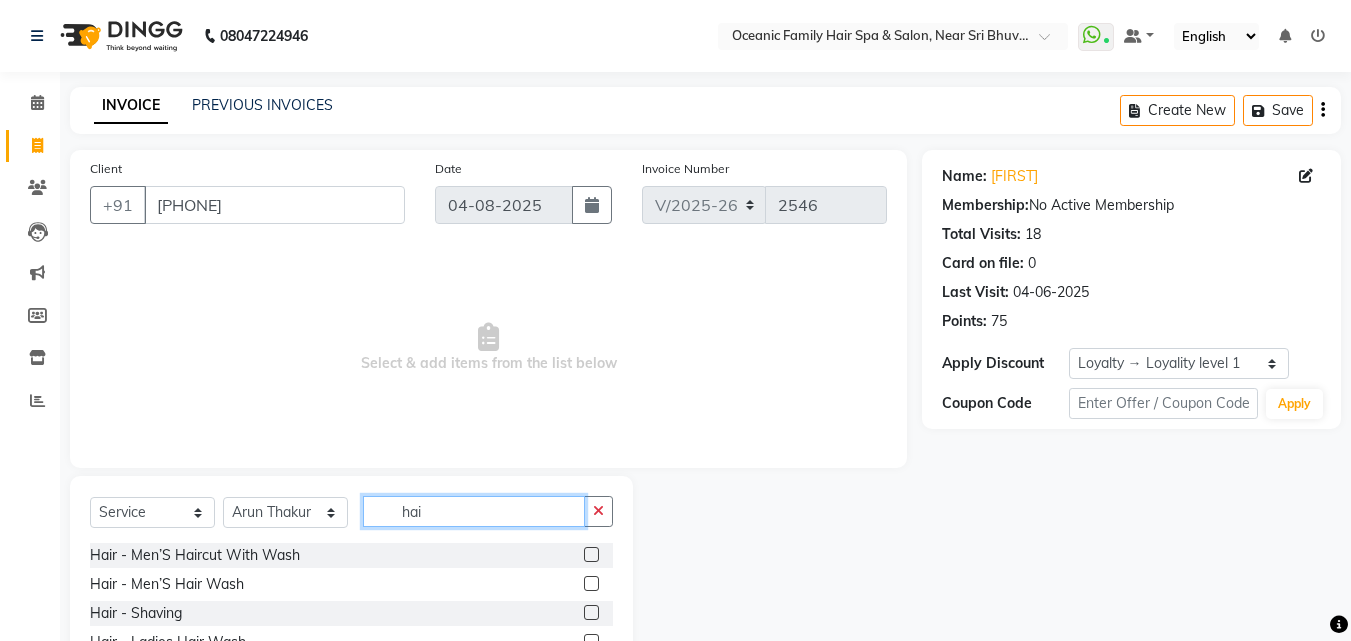 type on "hai" 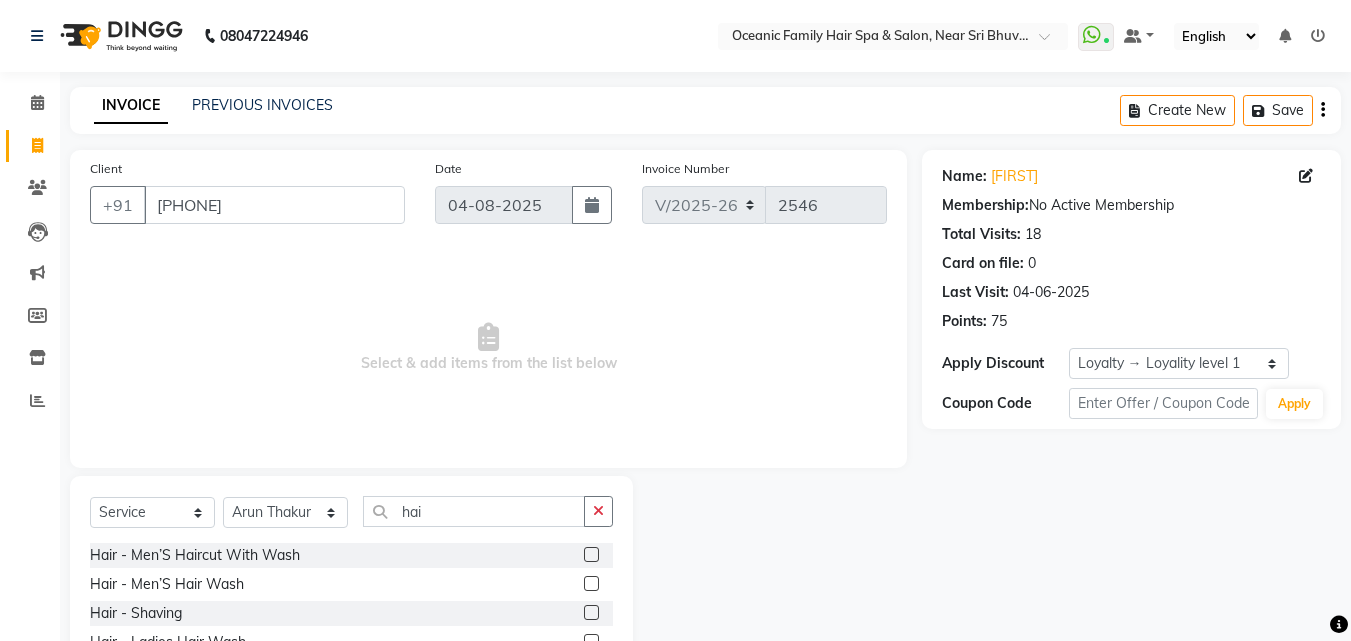 click 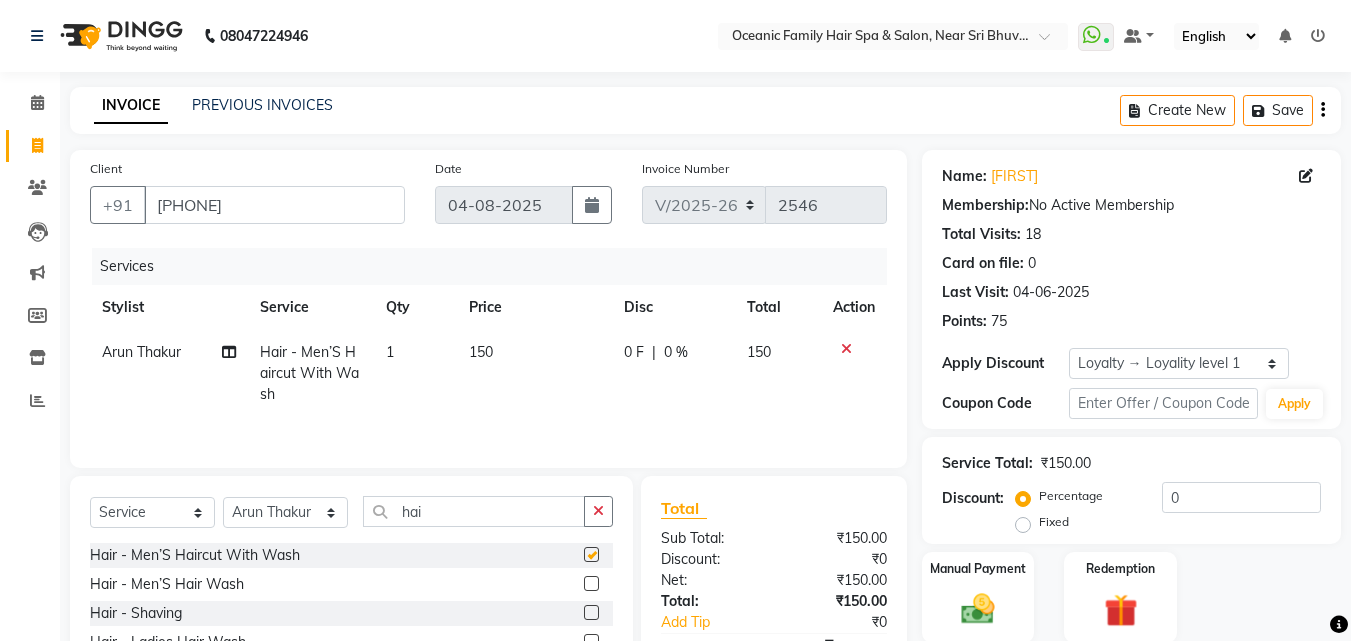 checkbox on "false" 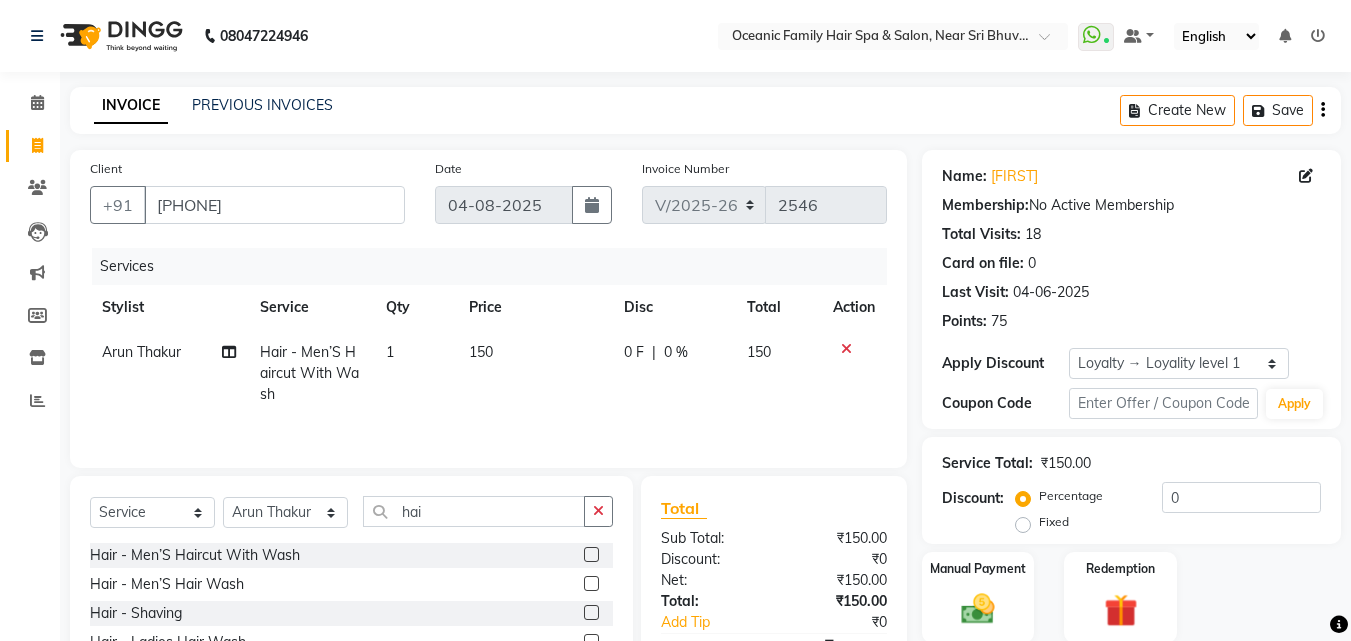 click 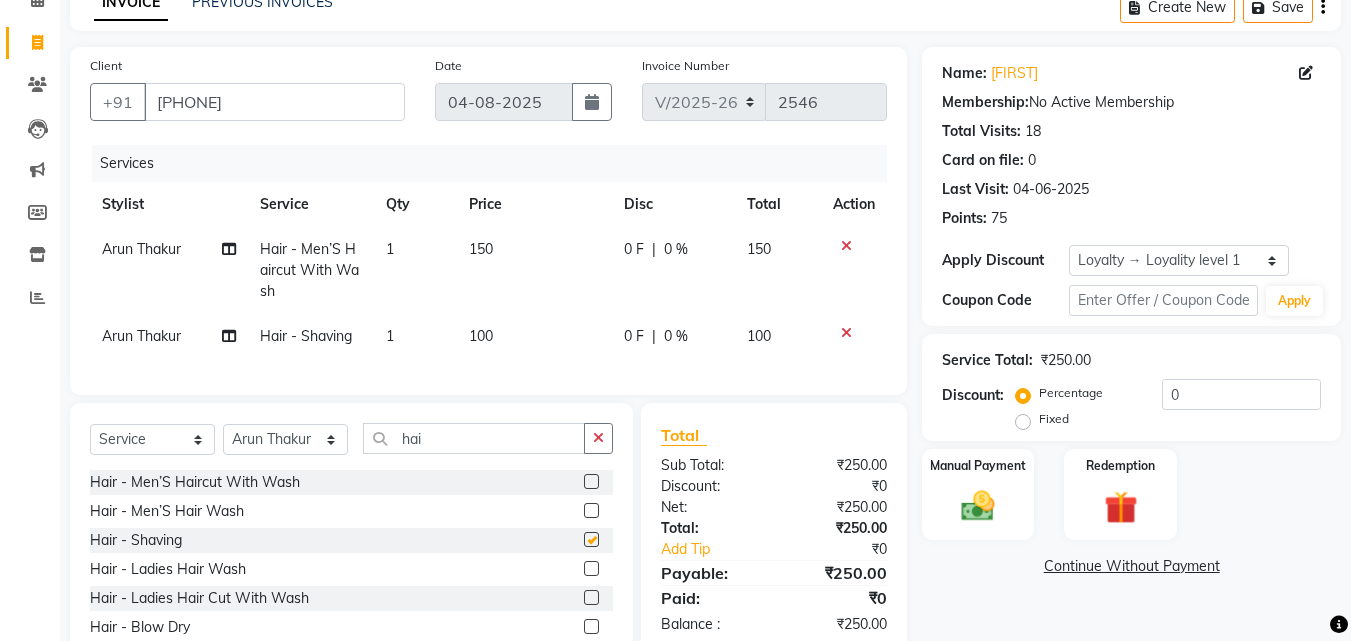 checkbox on "false" 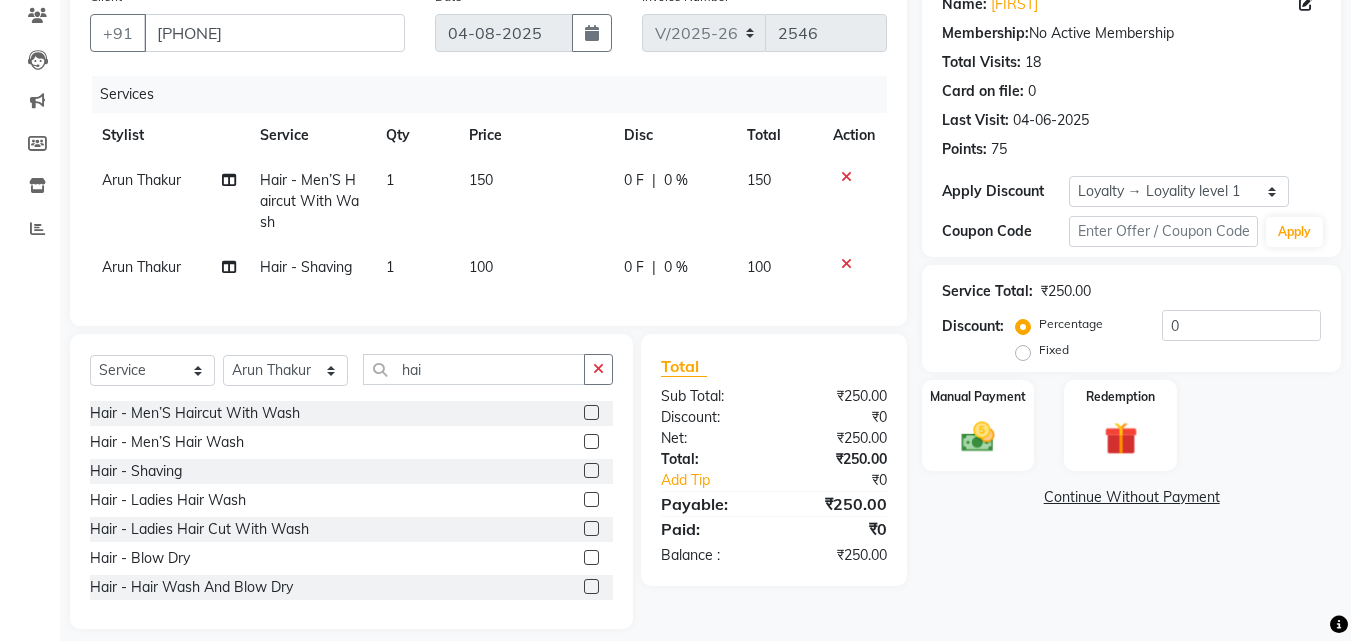 scroll, scrollTop: 200, scrollLeft: 0, axis: vertical 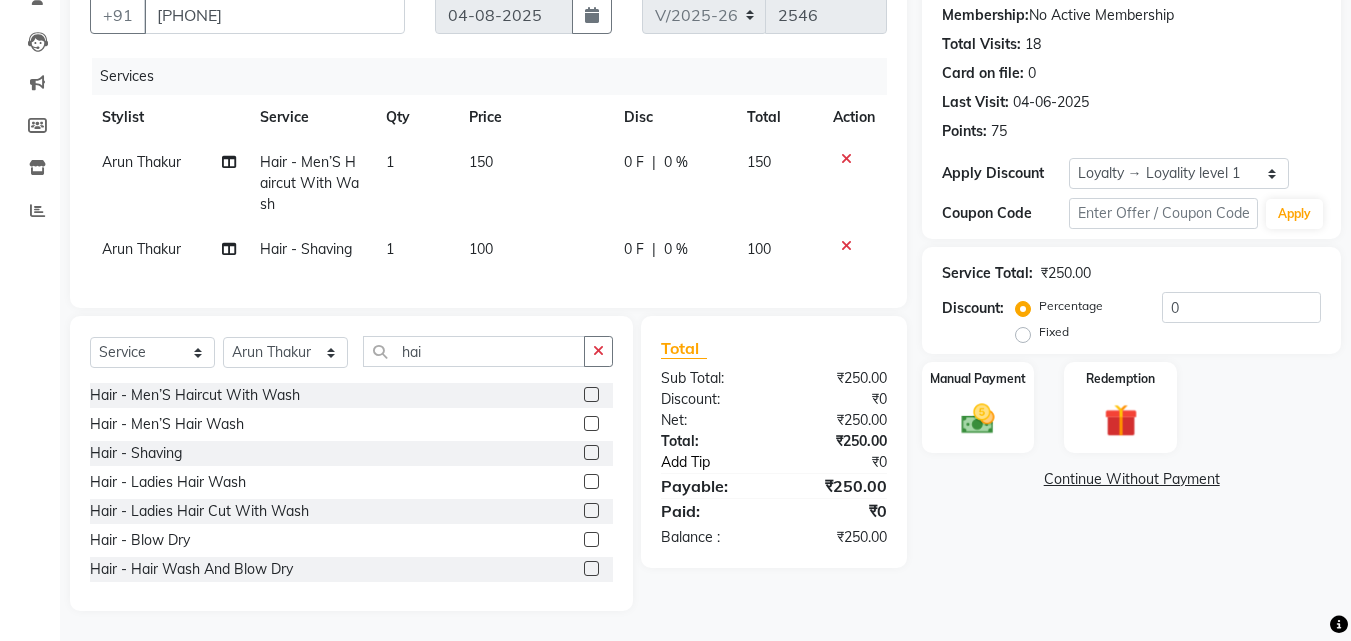 click on "Add Tip" 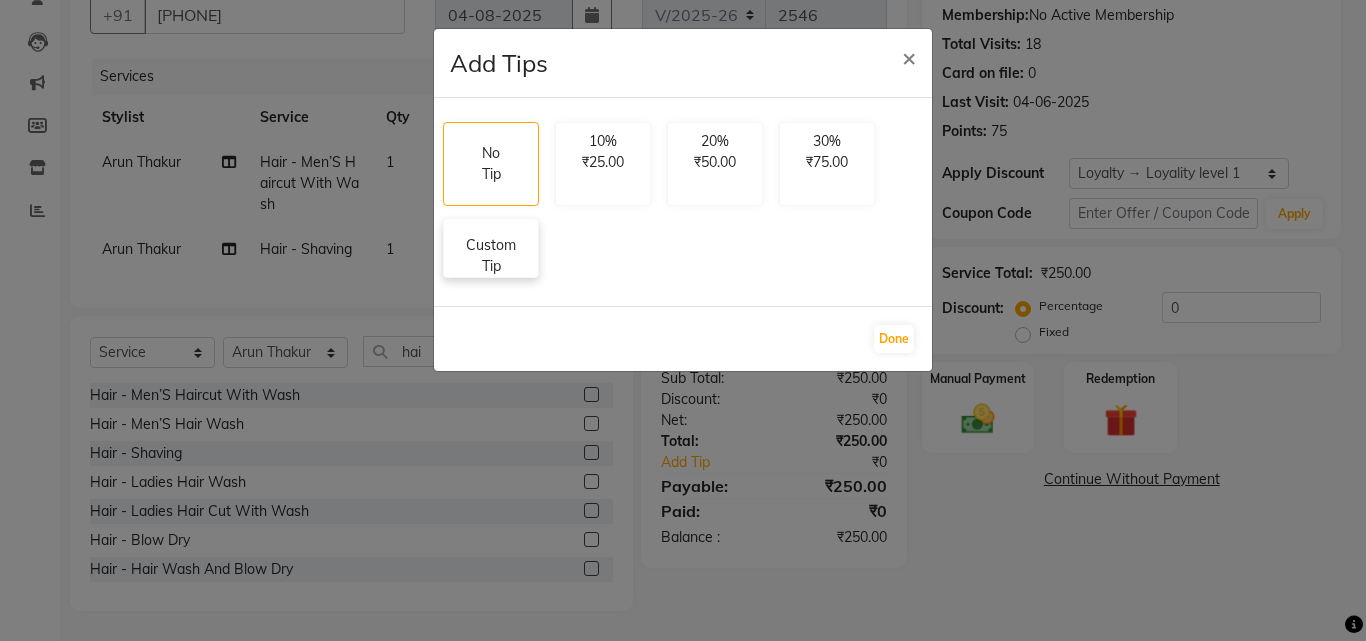click on "Custom Tip" 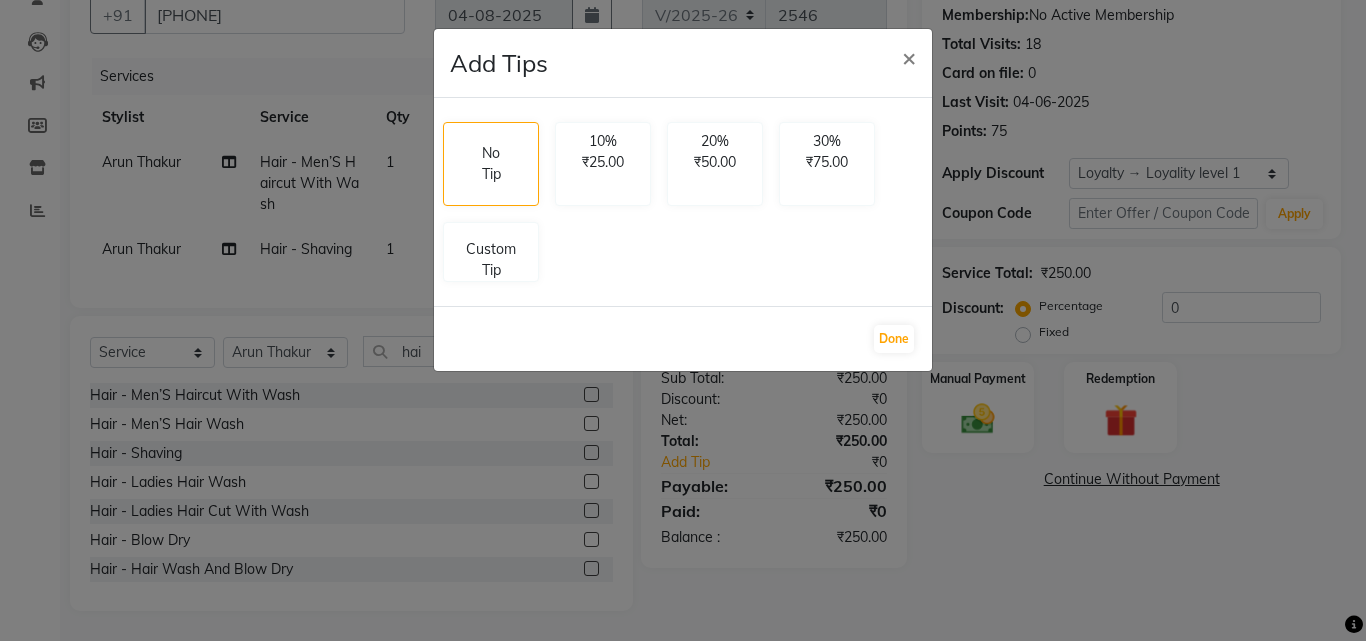 select on "23946" 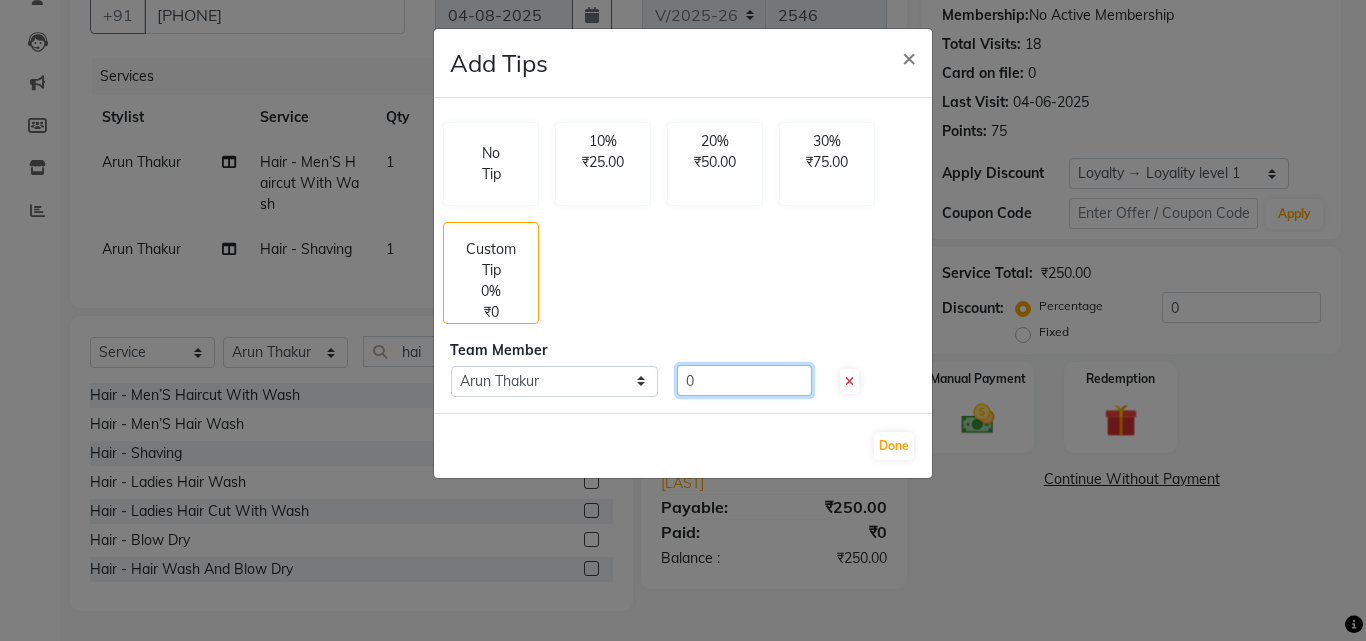click on "0" 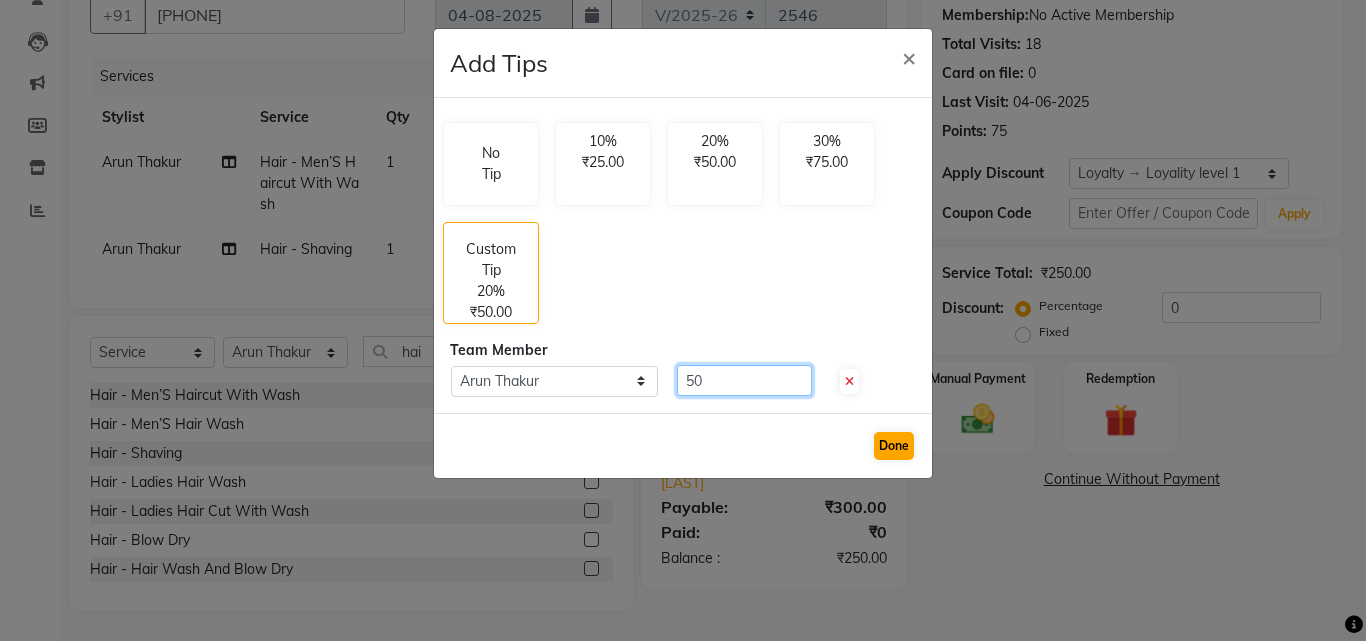 type on "50" 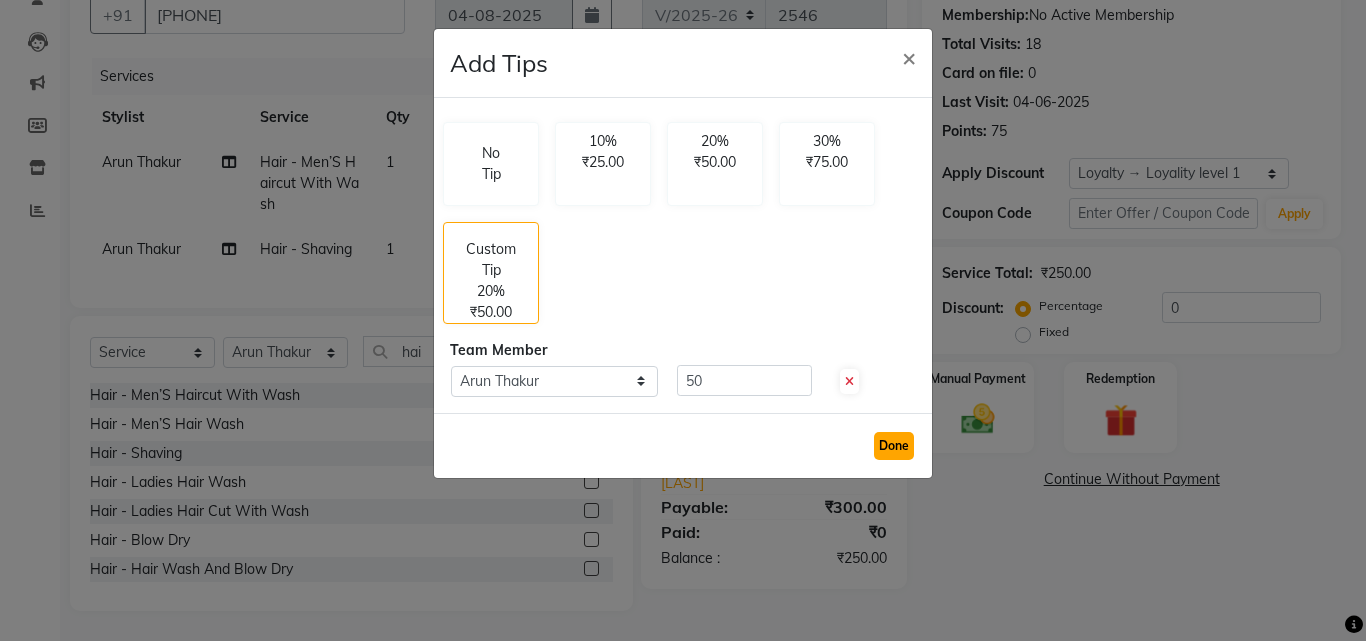 click on "Done" 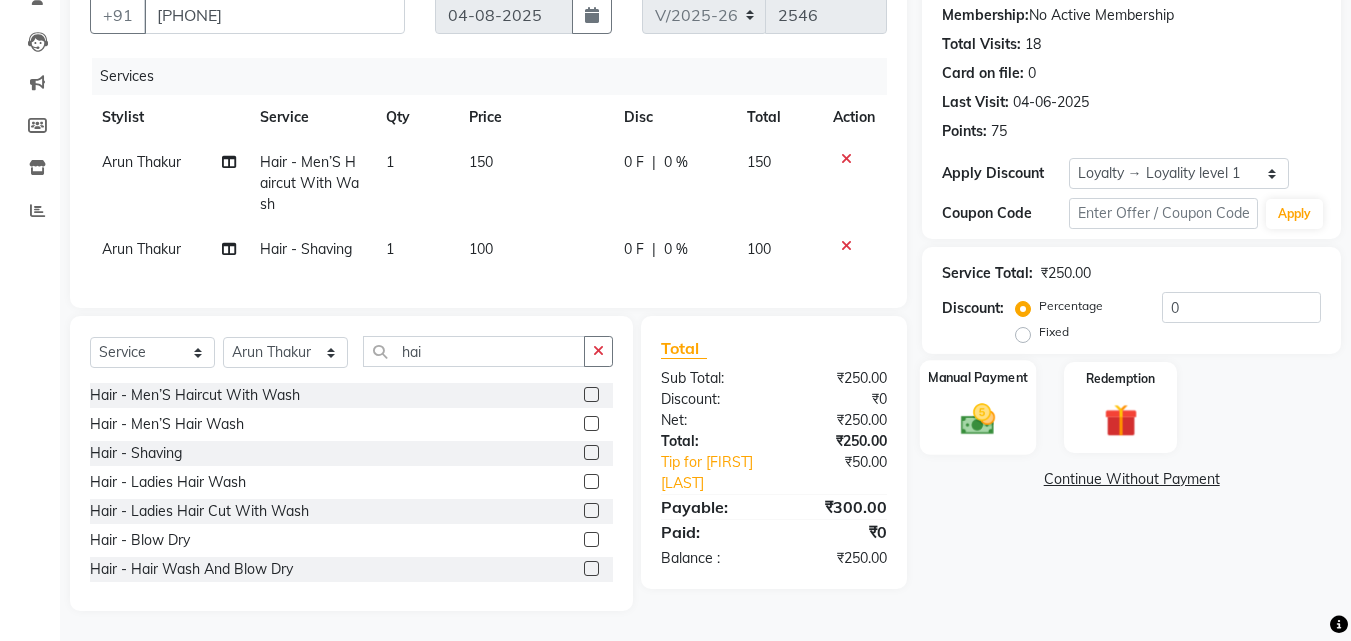 click 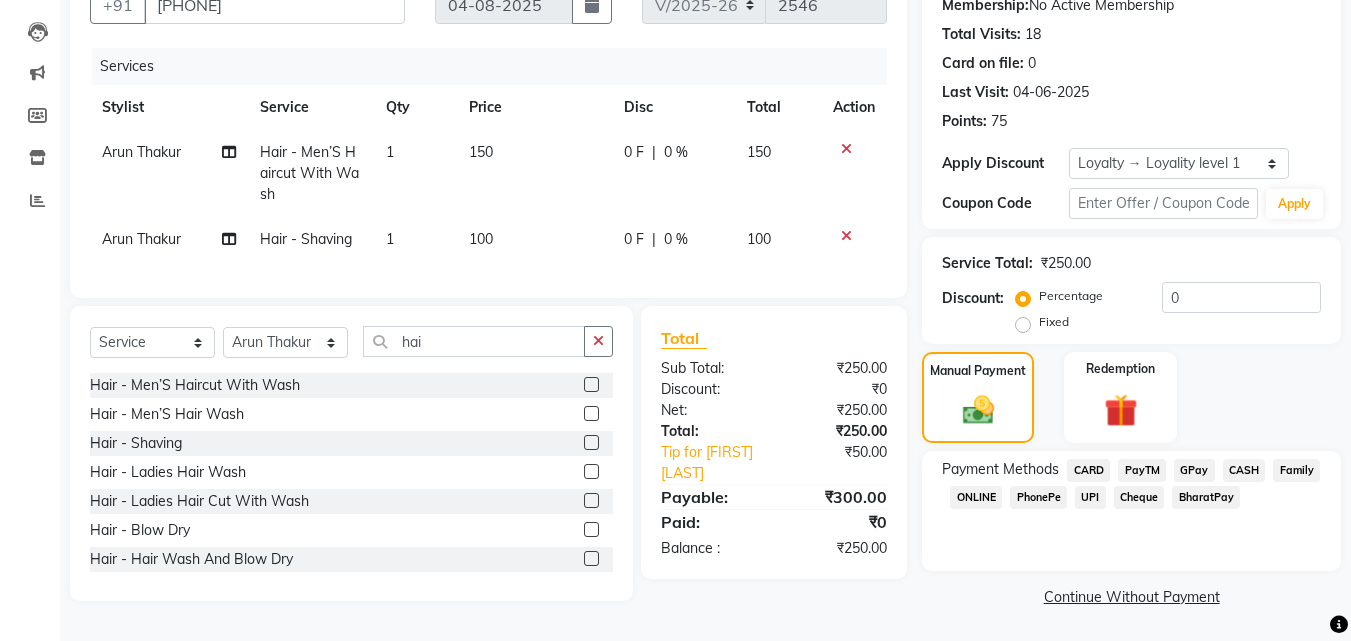 click on "PayTM" 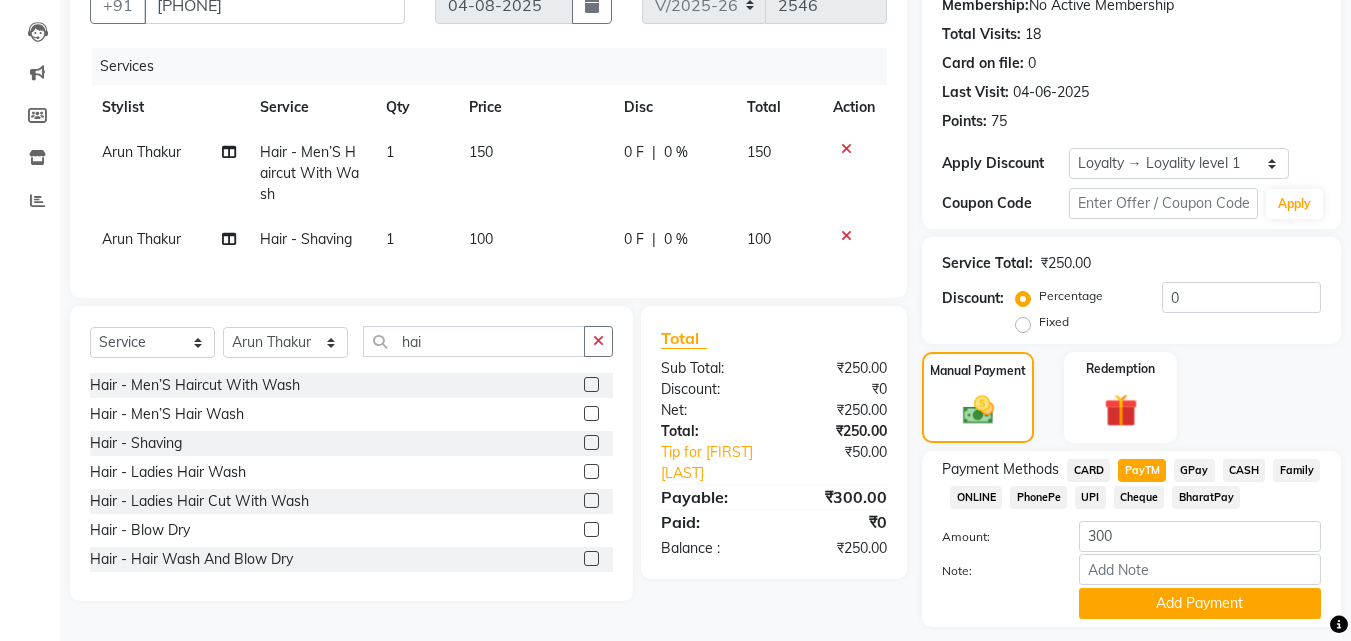 scroll, scrollTop: 257, scrollLeft: 0, axis: vertical 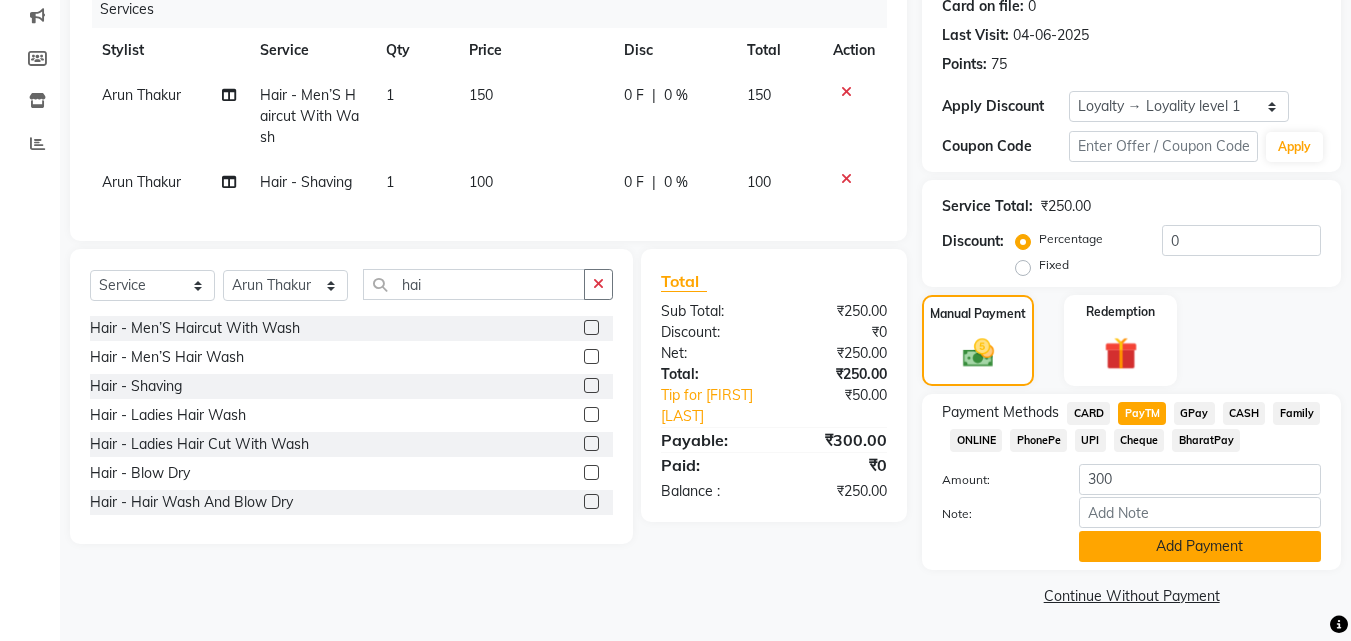 click on "Add Payment" 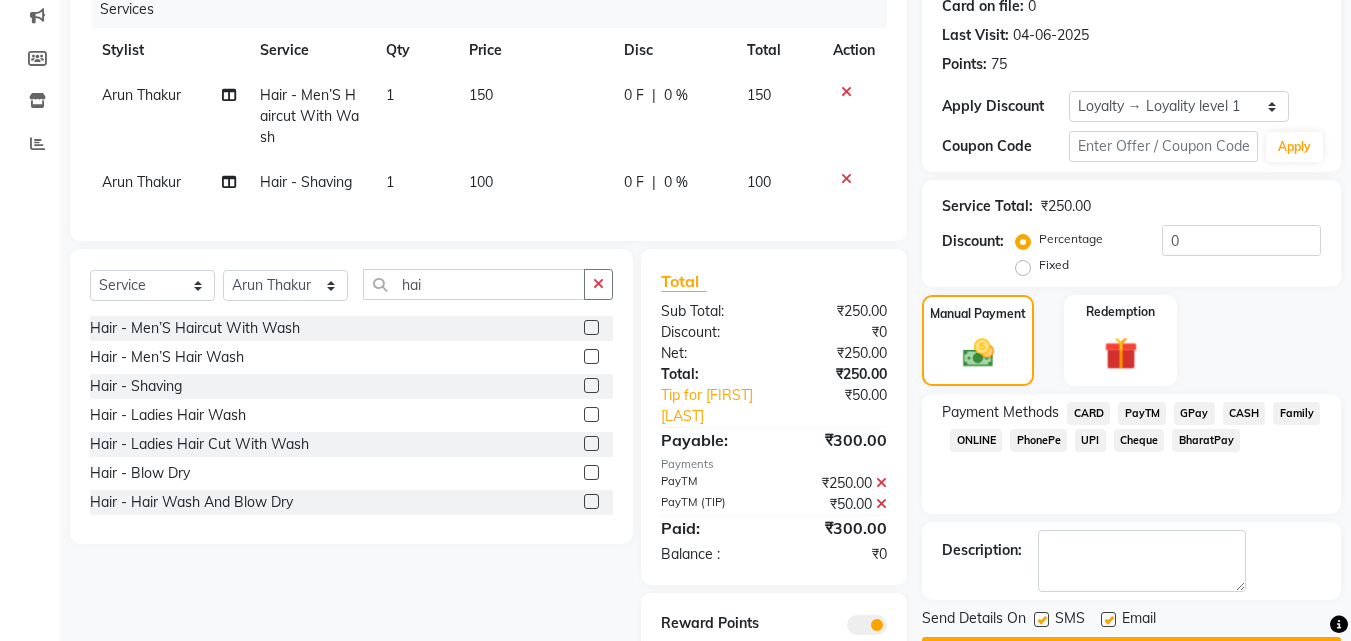 scroll, scrollTop: 345, scrollLeft: 0, axis: vertical 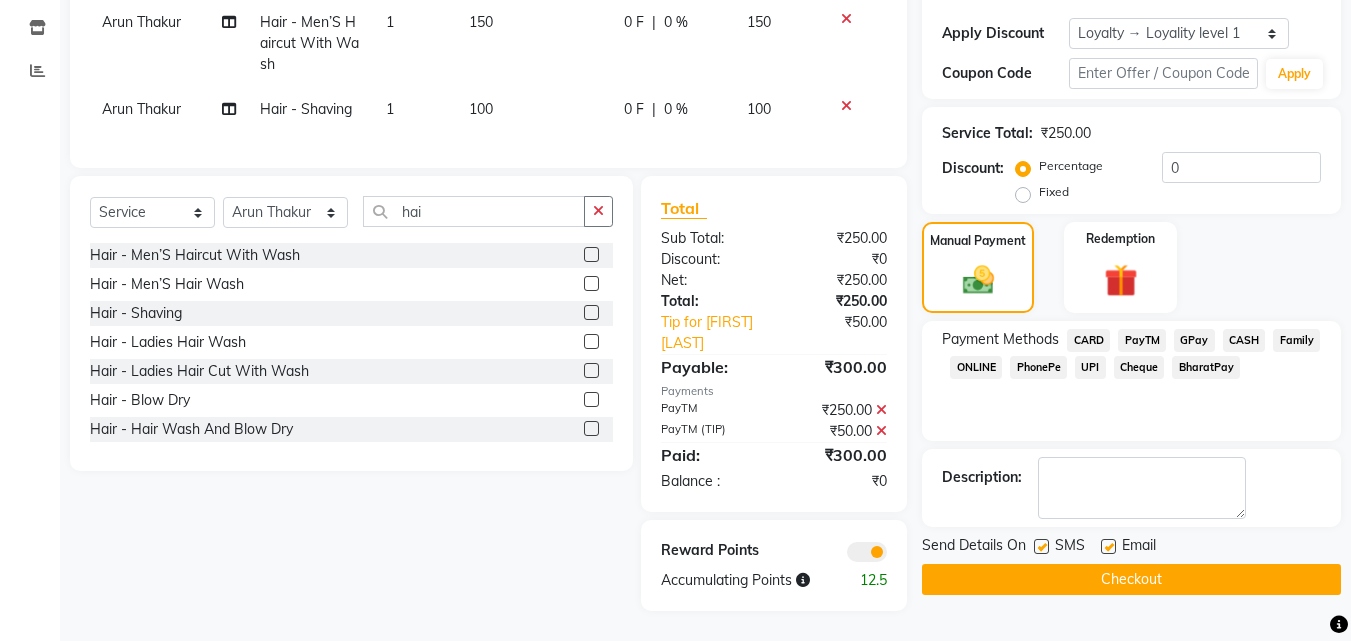 click on "Checkout" 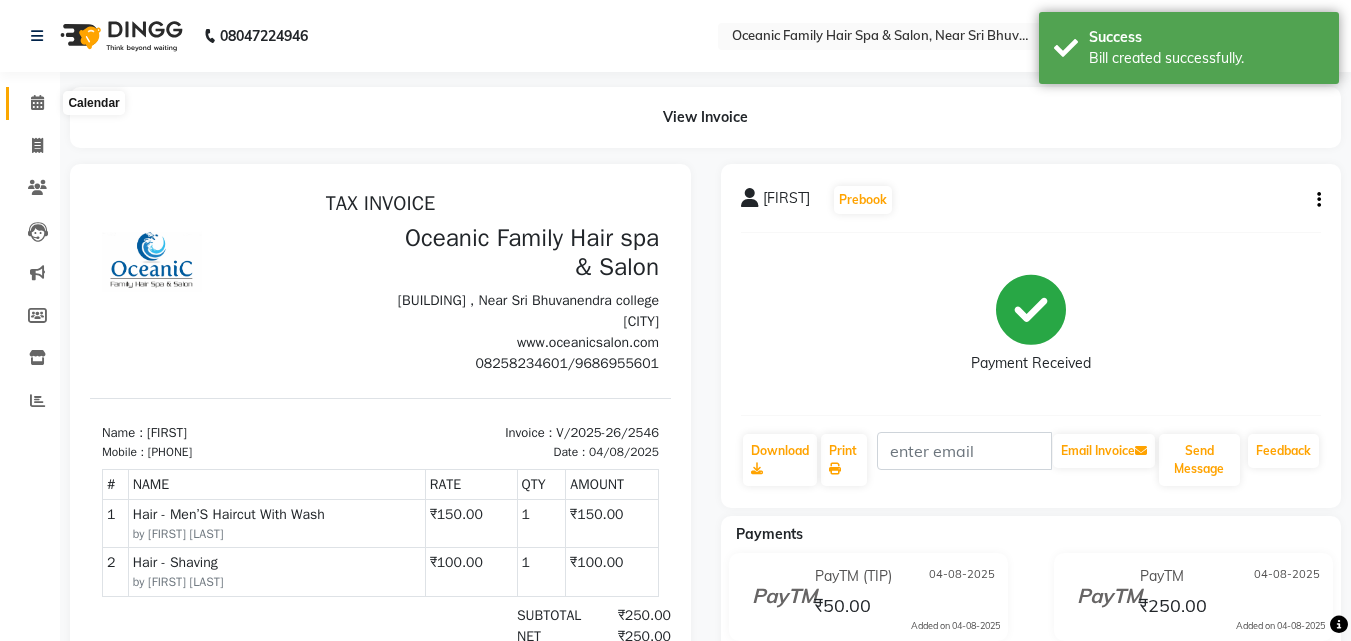 scroll, scrollTop: 0, scrollLeft: 0, axis: both 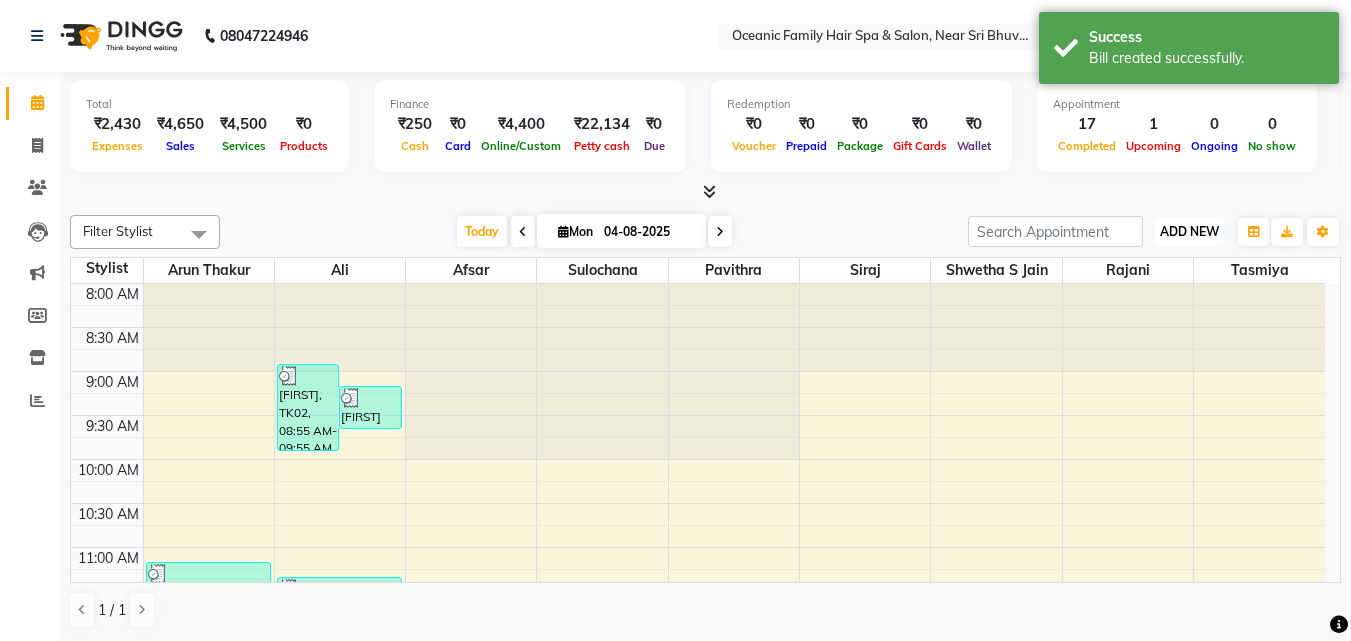 drag, startPoint x: 1190, startPoint y: 232, endPoint x: 1160, endPoint y: 301, distance: 75.23962 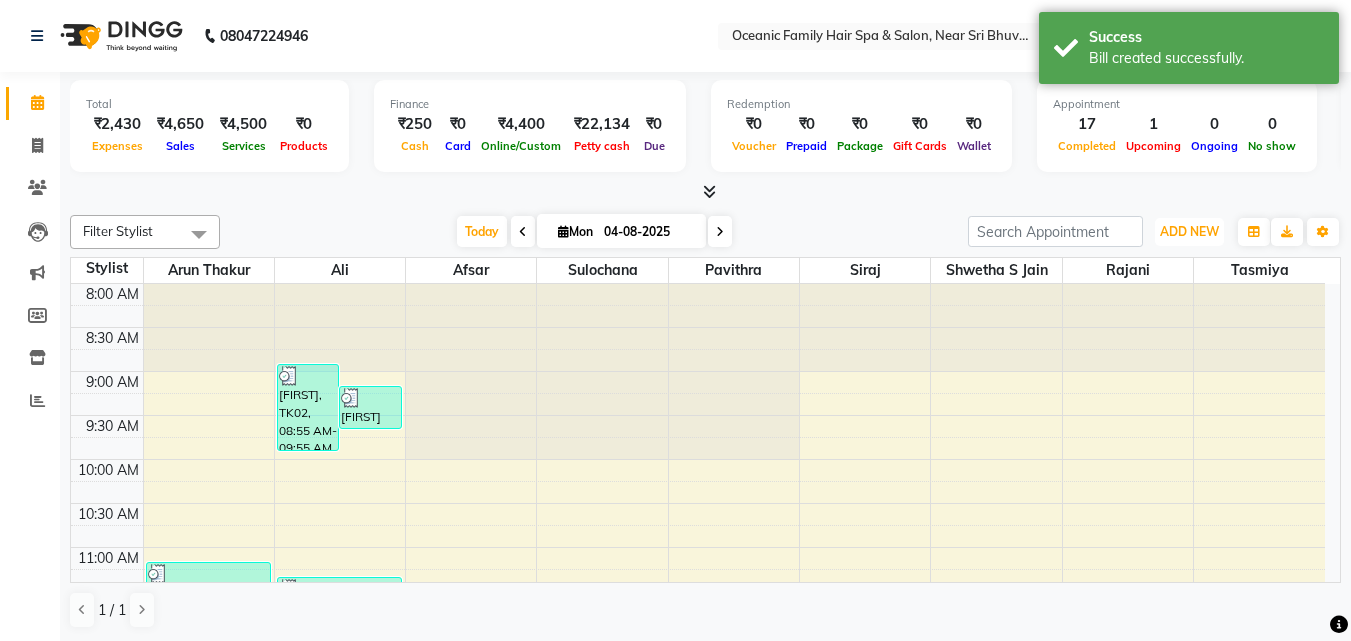 click on "ADD NEW" at bounding box center [1189, 231] 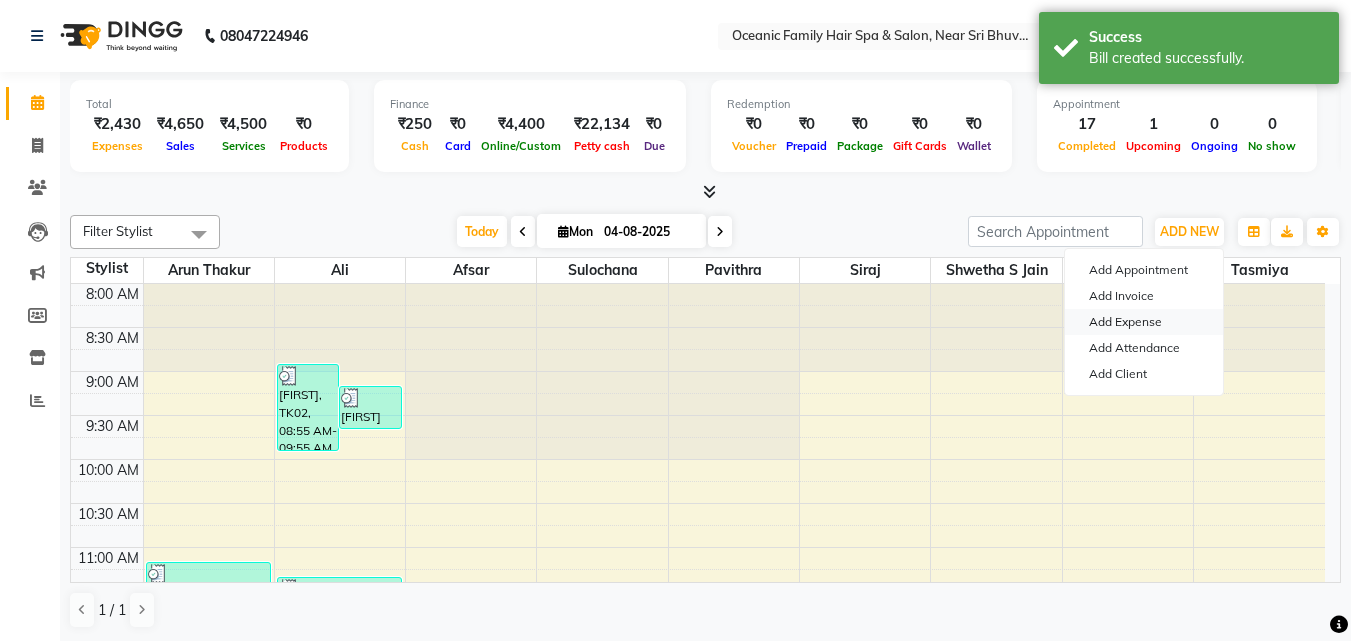 click on "Add Expense" at bounding box center (1144, 322) 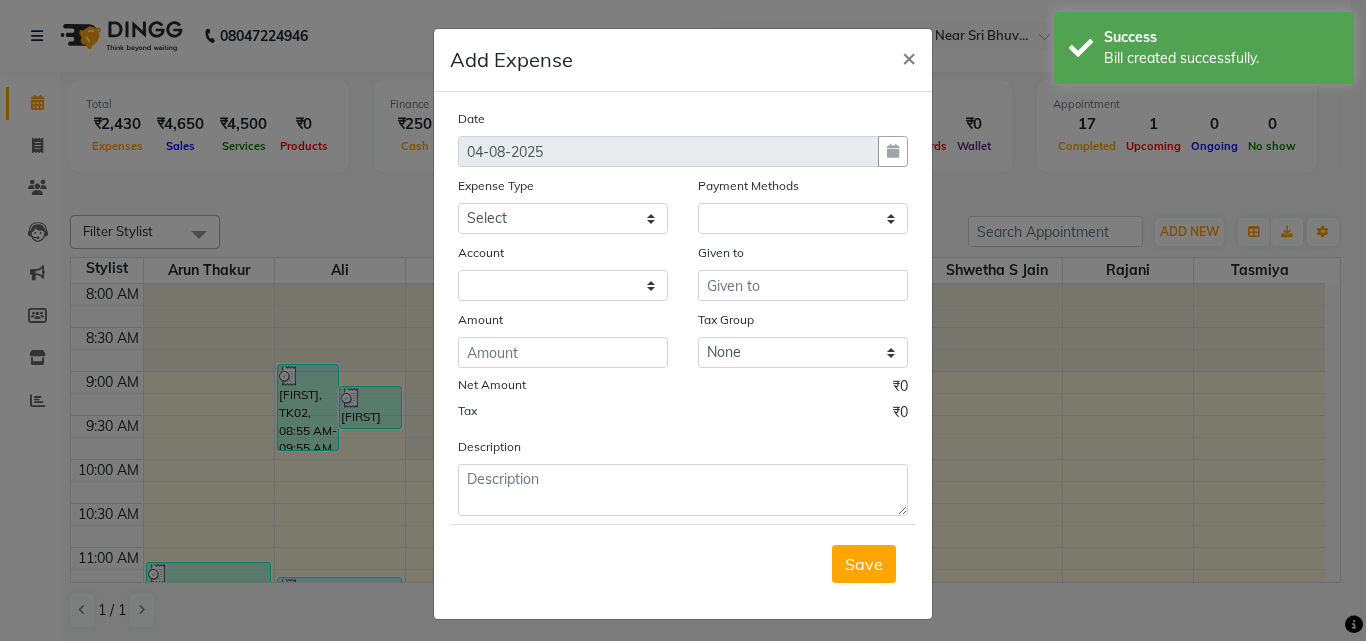 select on "1" 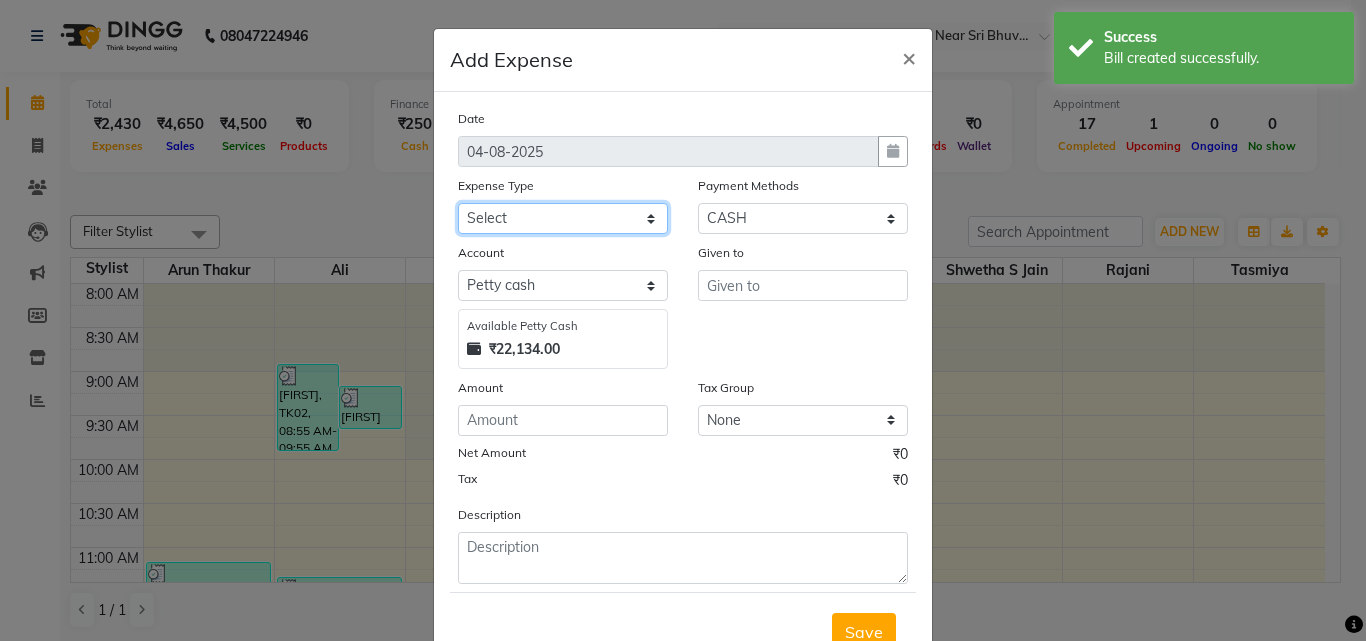 click on "Select Abid Ali Afsar Ahemed Arun Thakur Bank charges Cash transfer to bank Cash transfer to hub Client Snacks Clinical charges Govt fee House Exp Loan Repayment Maintenance Marketing Miscellaneous Other Pavithra Pigmi Janaradhan Pigmi Sudeep Pigmi VRS Previous month exp Product Pulak Raj Jain Rajani Maid Riyasat Salary Salon Equipment salon rent Santhosh Kumar Shwetha S Jain Siraj Staff Room Rent Staff Snacks Staff Tip Sulochana Tasmiya Tax Utilities" 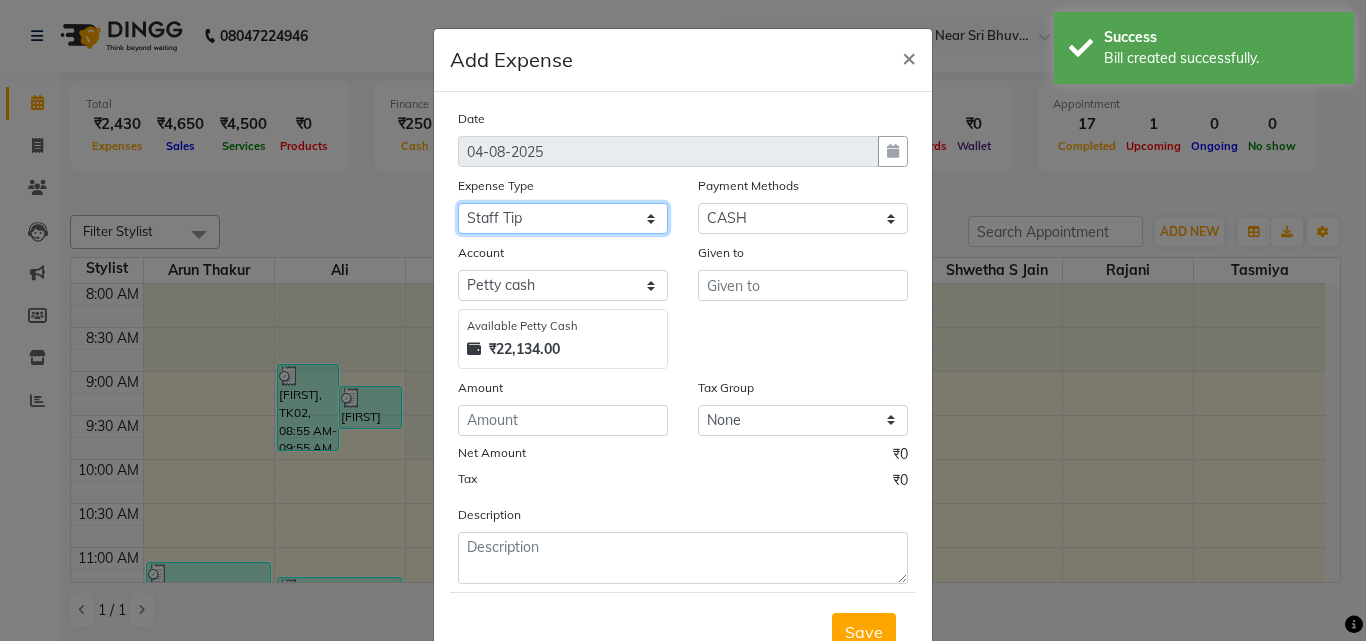 click on "Select Abid Ali Afsar Ahemed Arun Thakur Bank charges Cash transfer to bank Cash transfer to hub Client Snacks Clinical charges Govt fee House Exp Loan Repayment Maintenance Marketing Miscellaneous Other Pavithra Pigmi Janaradhan Pigmi Sudeep Pigmi VRS Previous month exp Product Pulak Raj Jain Rajani Maid Riyasat Salary Salon Equipment salon rent Santhosh Kumar Shwetha S Jain Siraj Staff Room Rent Staff Snacks Staff Tip Sulochana Tasmiya Tax Utilities" 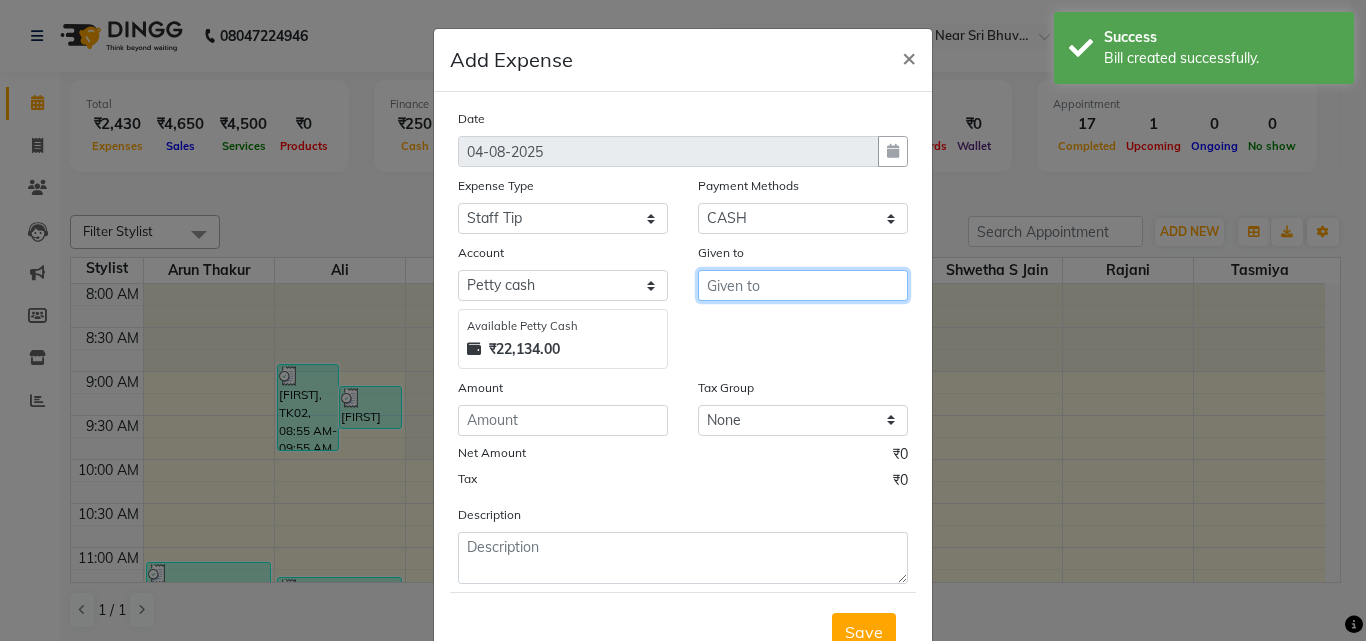 click at bounding box center [803, 285] 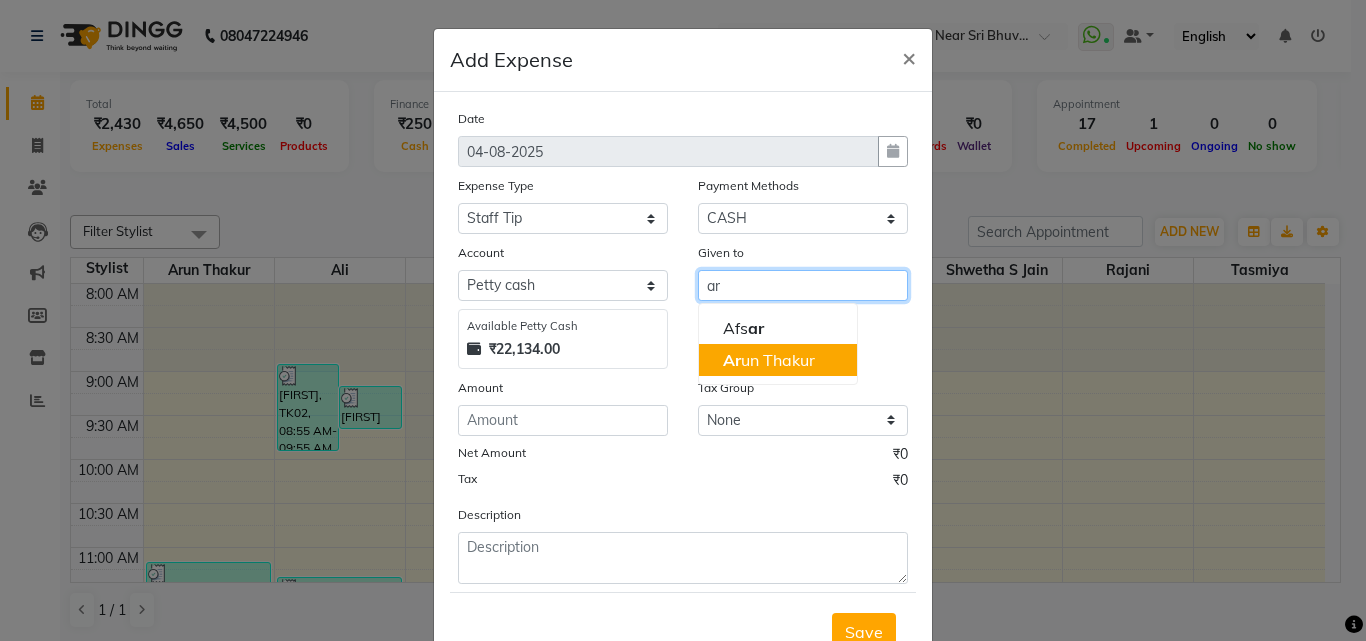 click on "Ar un Thakur" at bounding box center [769, 360] 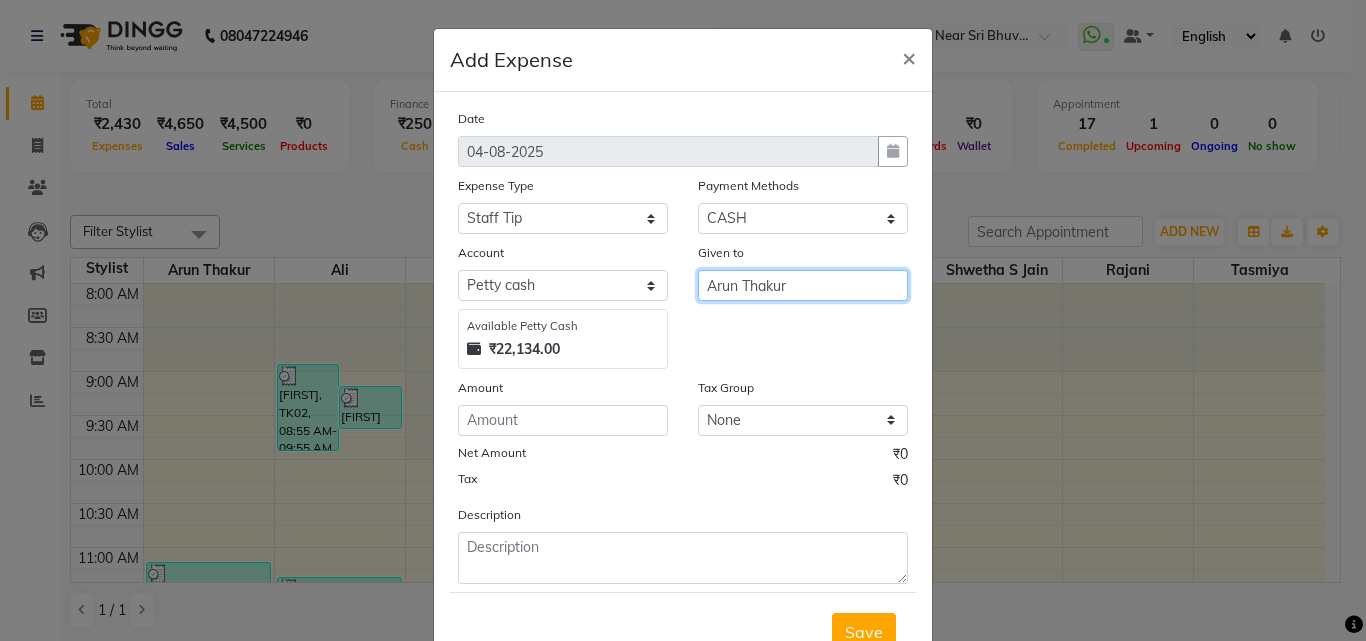 type on "Arun Thakur" 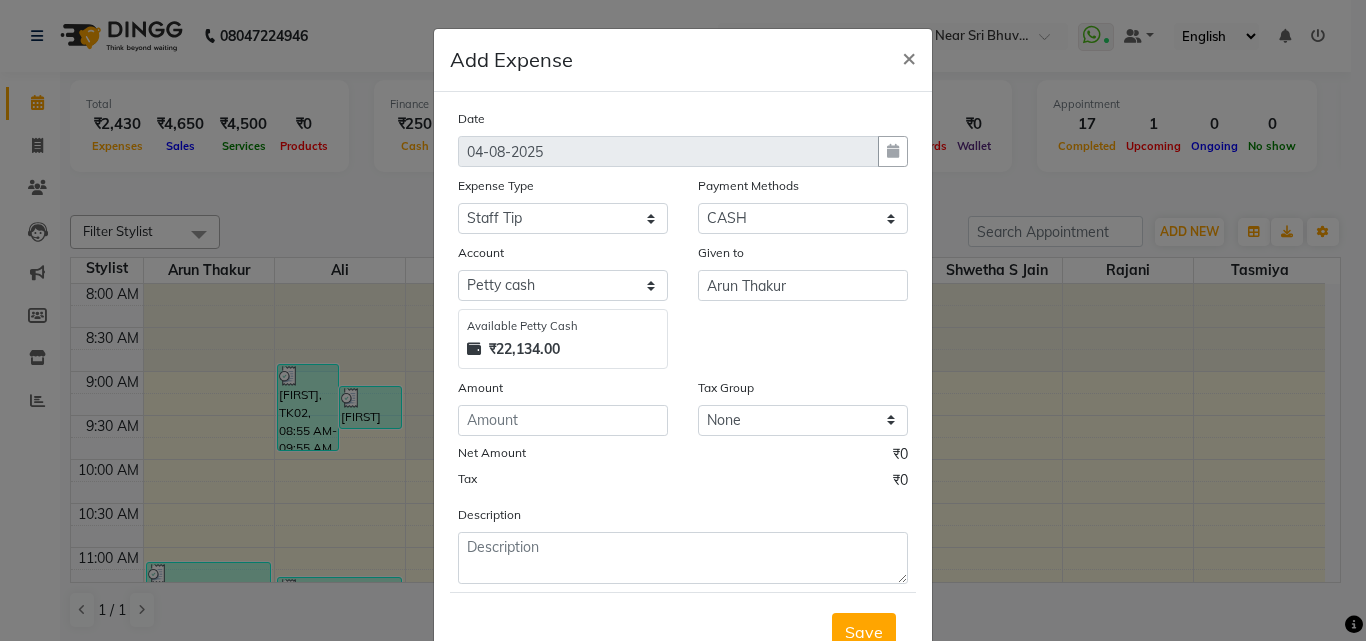 click on "Net Amount ₹0" 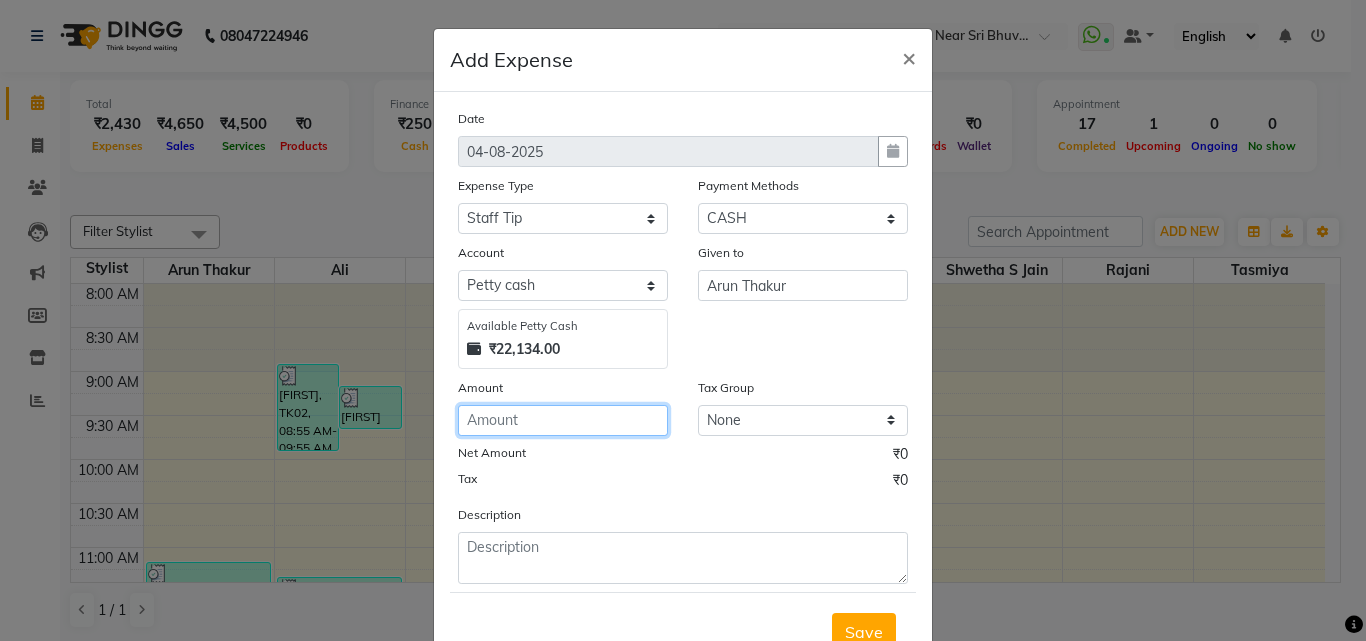 click 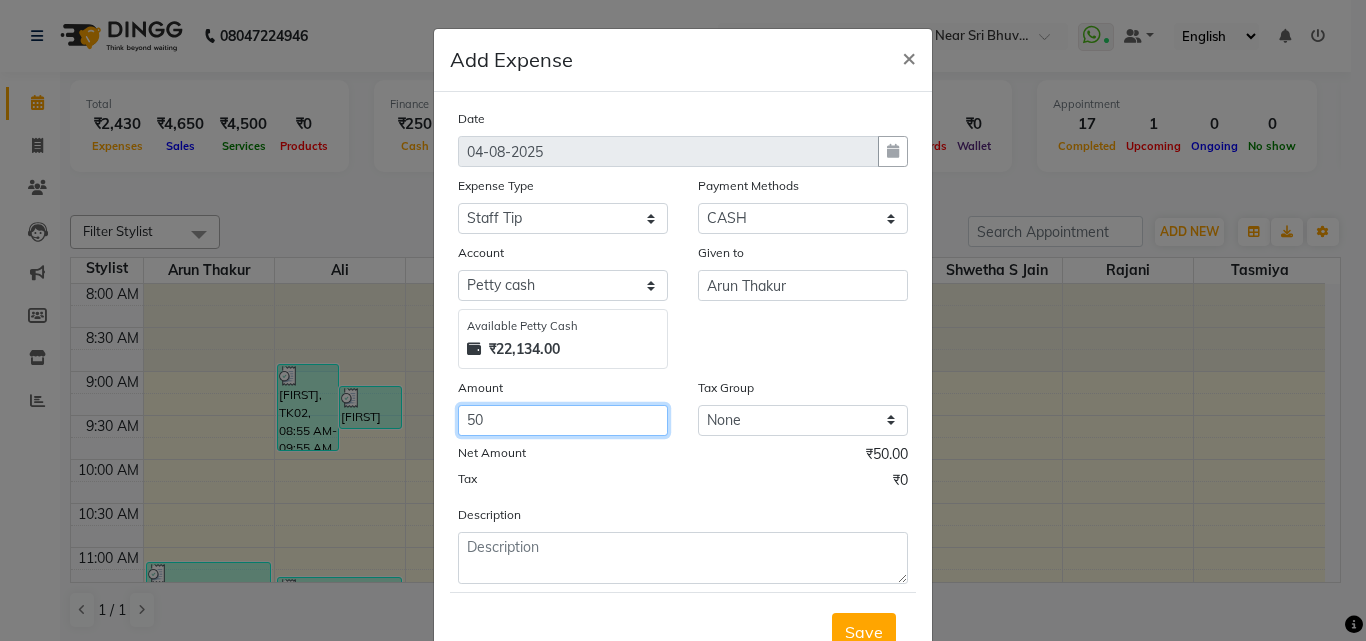 type on "50" 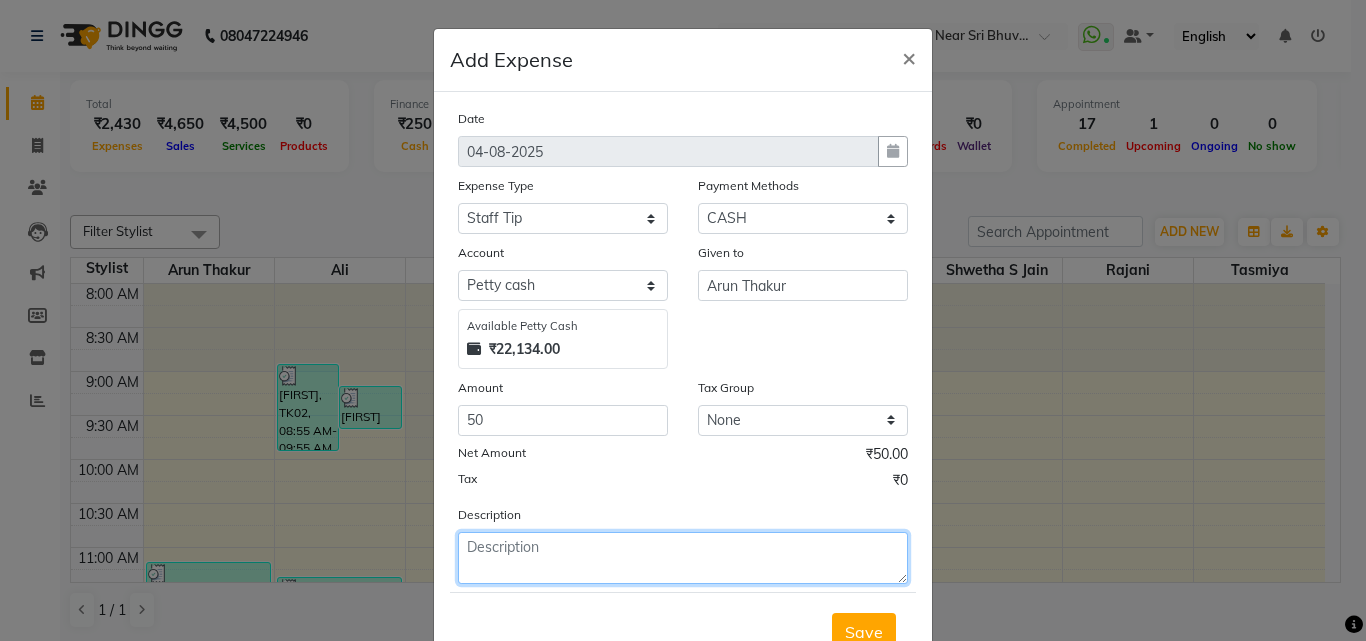 click 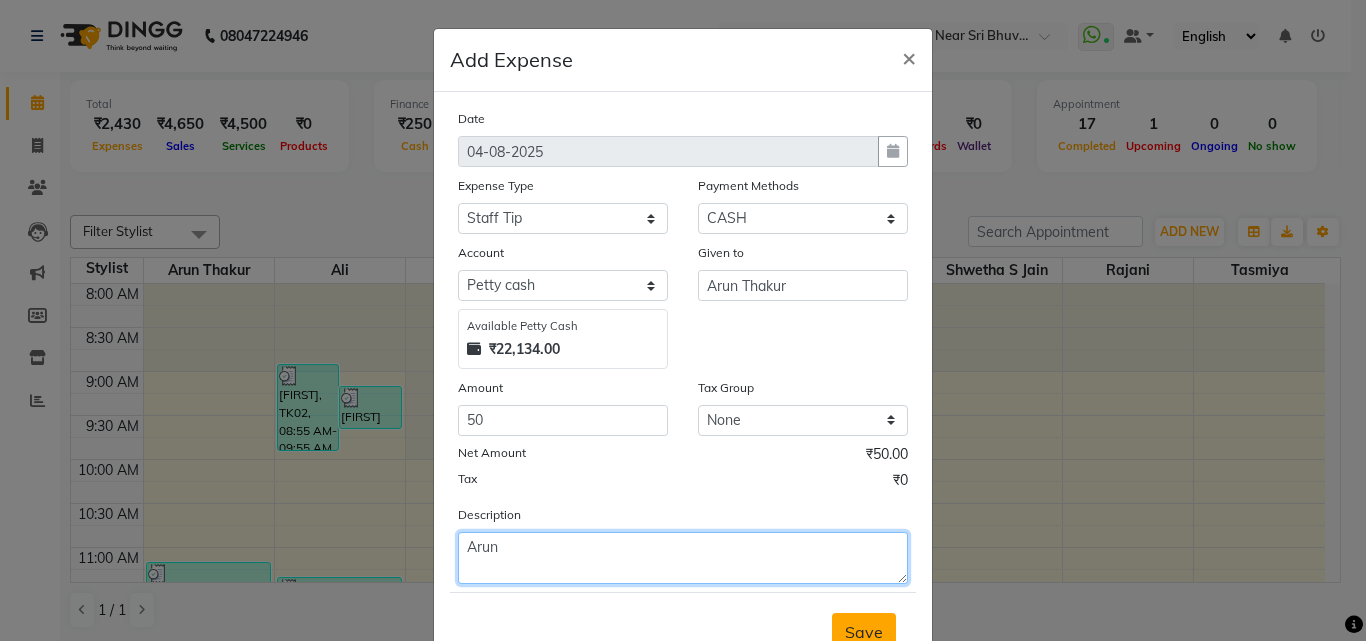type on "Arun" 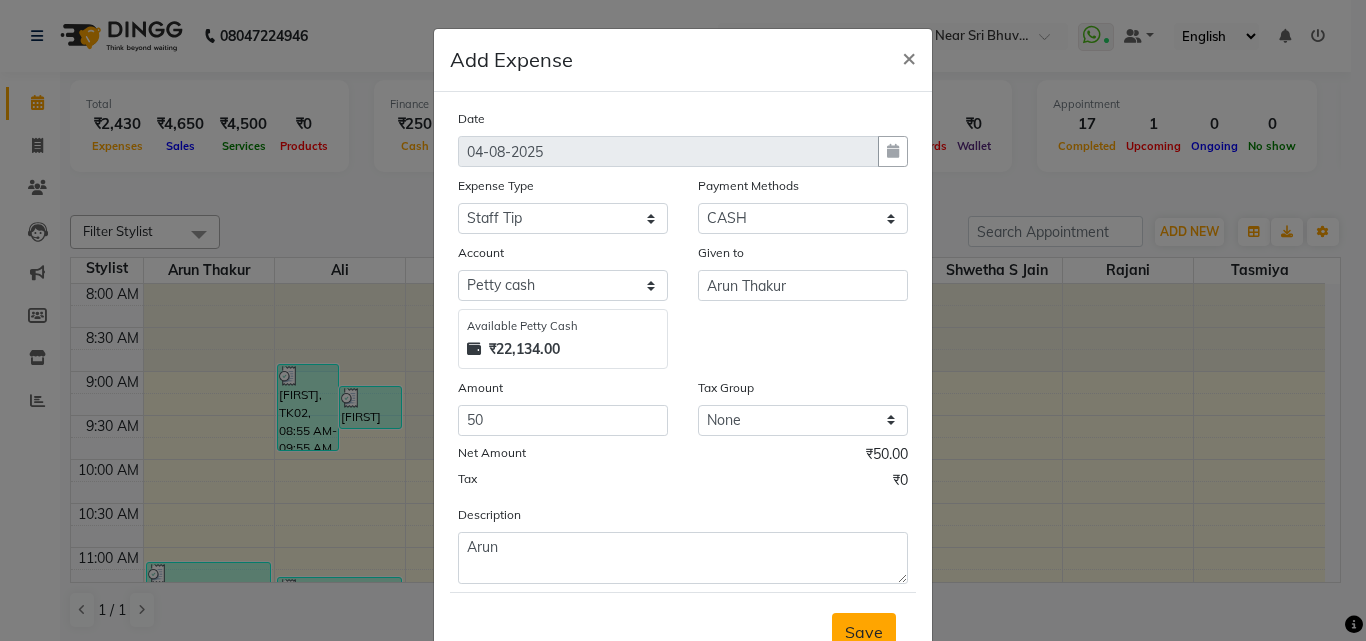 click on "Save" at bounding box center [864, 632] 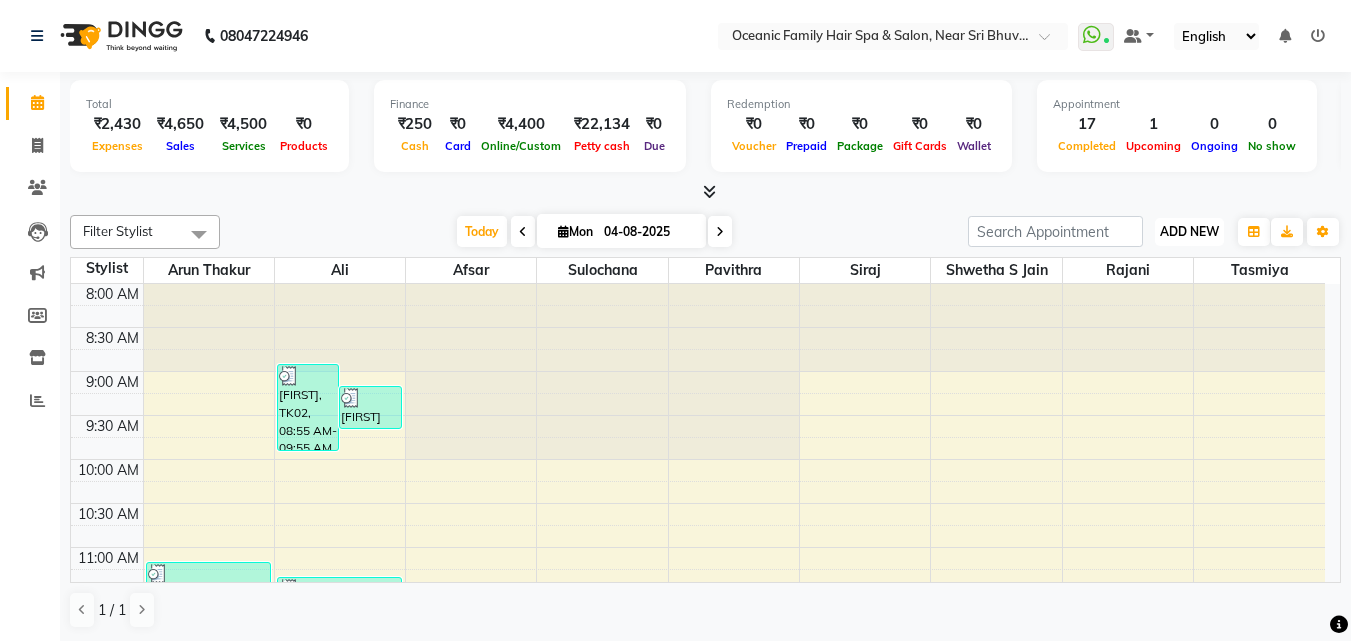 click on "ADD NEW" at bounding box center [1189, 231] 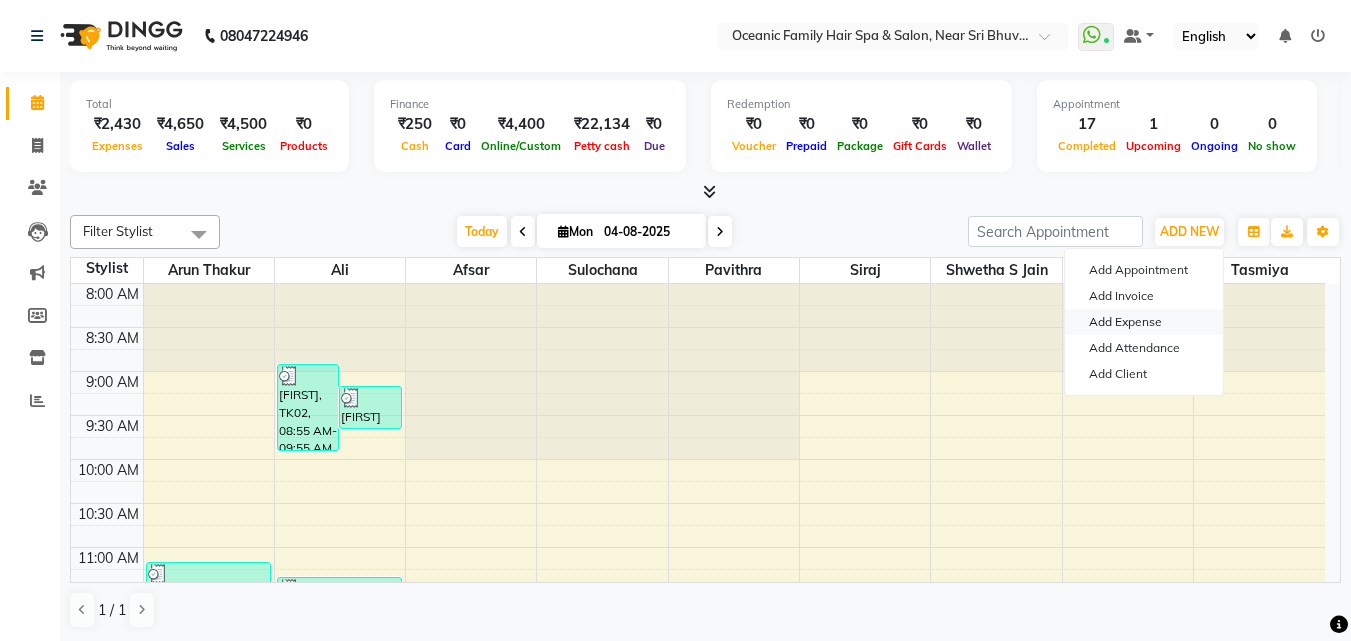 click on "Add Expense" at bounding box center [1144, 322] 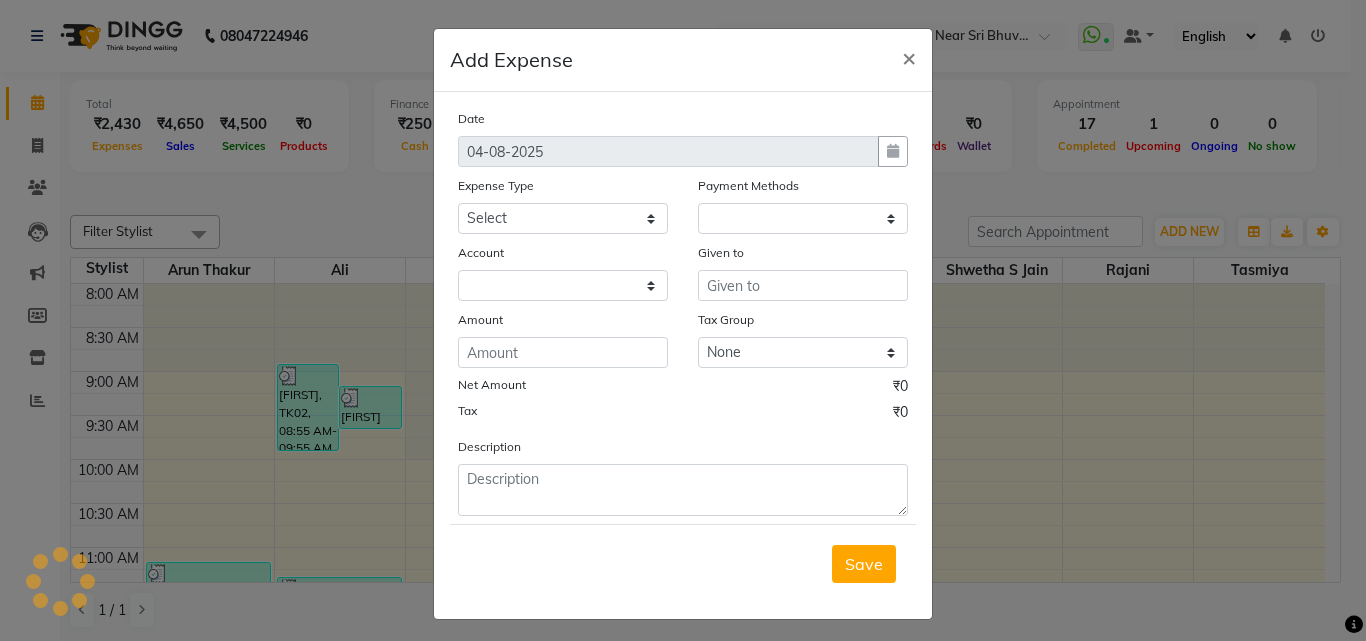 select on "1" 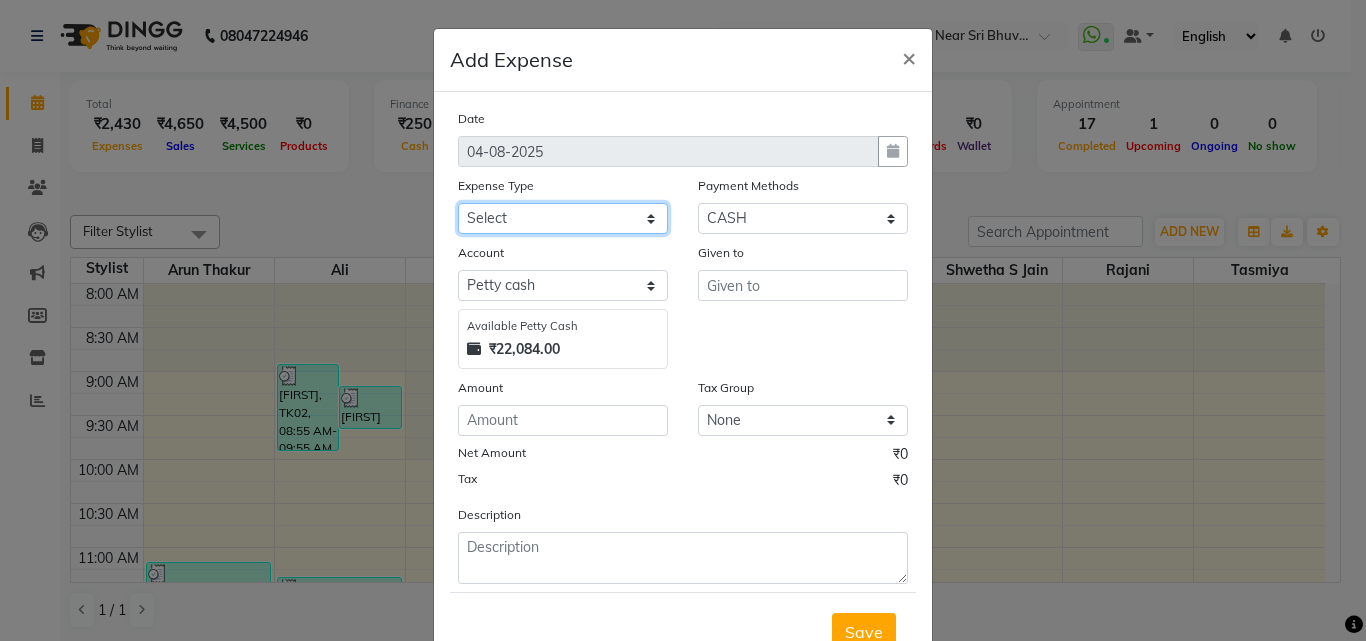 click on "Select Abid Ali Afsar Ahemed Arun Thakur Bank charges Cash transfer to bank Cash transfer to hub Client Snacks Clinical charges Govt fee House Exp Loan Repayment Maintenance Marketing Miscellaneous Other Pavithra Pigmi Janaradhan Pigmi Sudeep Pigmi VRS Previous month exp Product Pulak Raj Jain Rajani Maid Riyasat Salary Salon Equipment salon rent Santhosh Kumar Shwetha S Jain Siraj Staff Room Rent Staff Snacks Staff Tip Sulochana Tasmiya Tax Utilities" 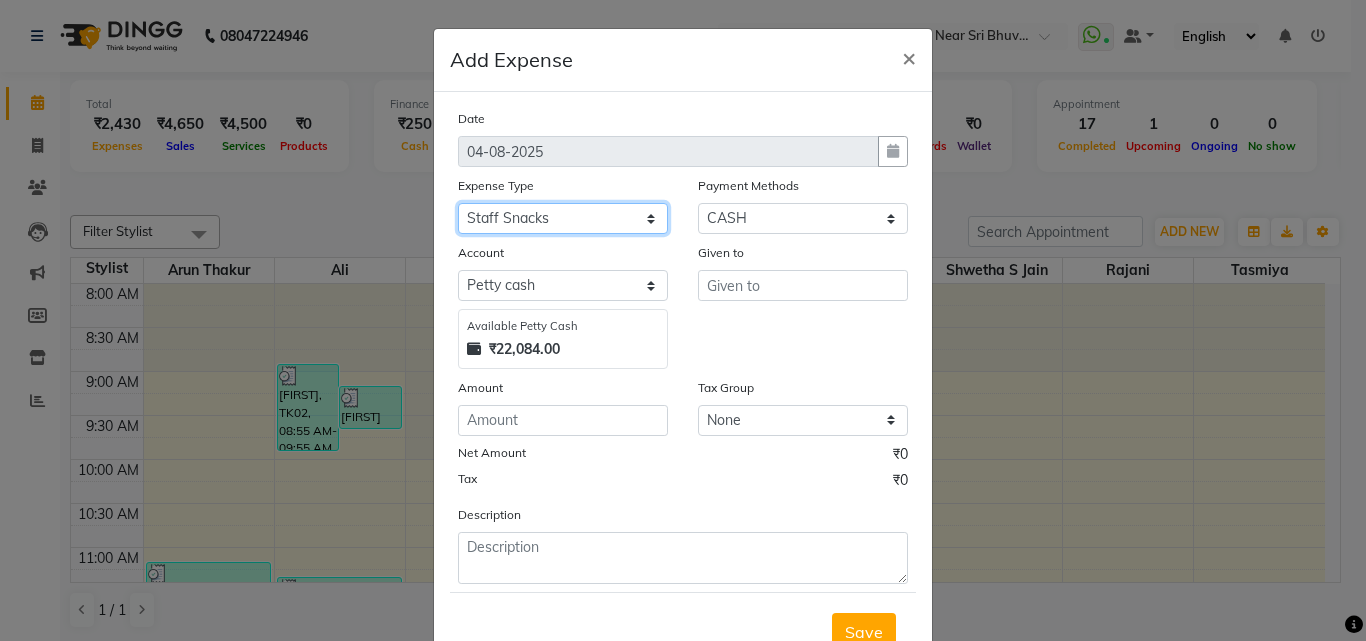click on "Select Abid Ali Afsar Ahemed Arun Thakur Bank charges Cash transfer to bank Cash transfer to hub Client Snacks Clinical charges Govt fee House Exp Loan Repayment Maintenance Marketing Miscellaneous Other Pavithra Pigmi Janaradhan Pigmi Sudeep Pigmi VRS Previous month exp Product Pulak Raj Jain Rajani Maid Riyasat Salary Salon Equipment salon rent Santhosh Kumar Shwetha S Jain Siraj Staff Room Rent Staff Snacks Staff Tip Sulochana Tasmiya Tax Utilities" 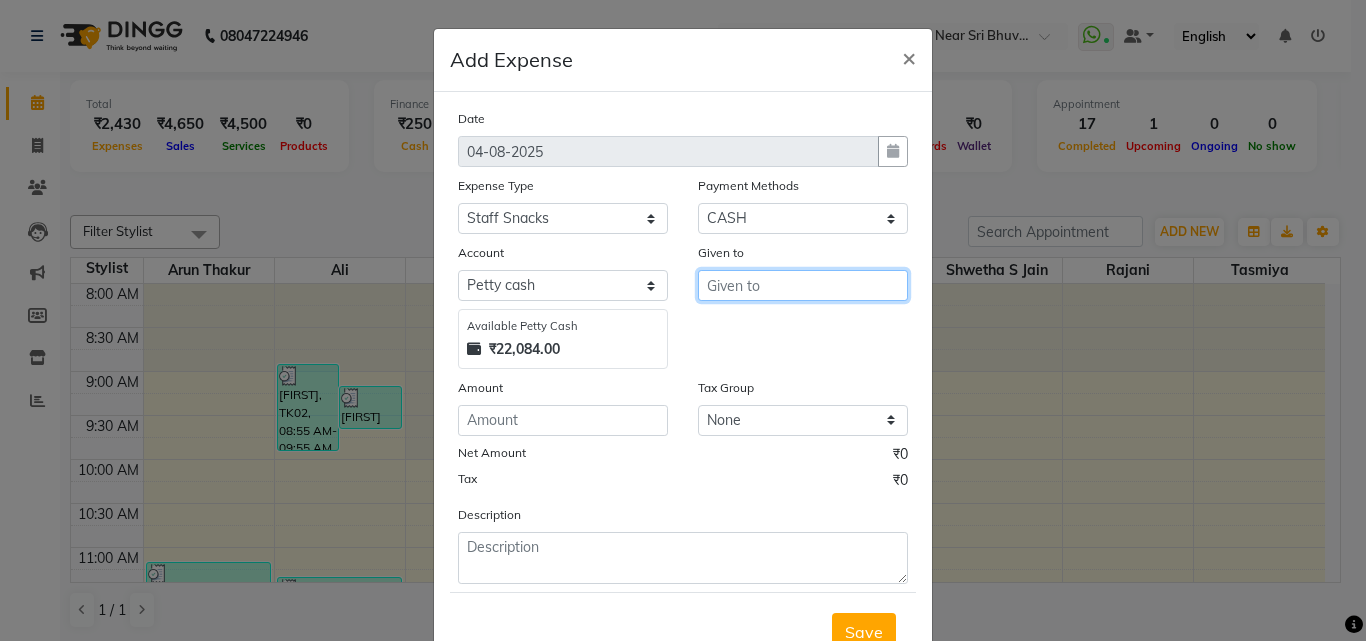 click at bounding box center [803, 285] 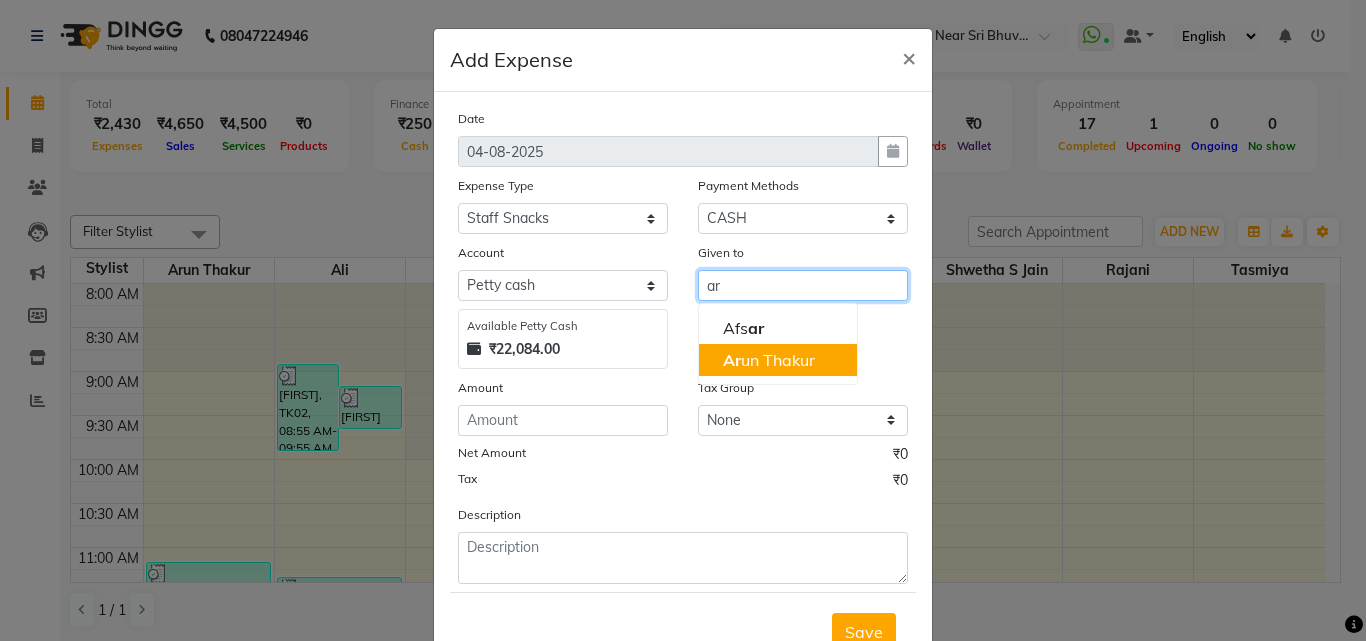 click on "Ar un Thakur" at bounding box center (769, 360) 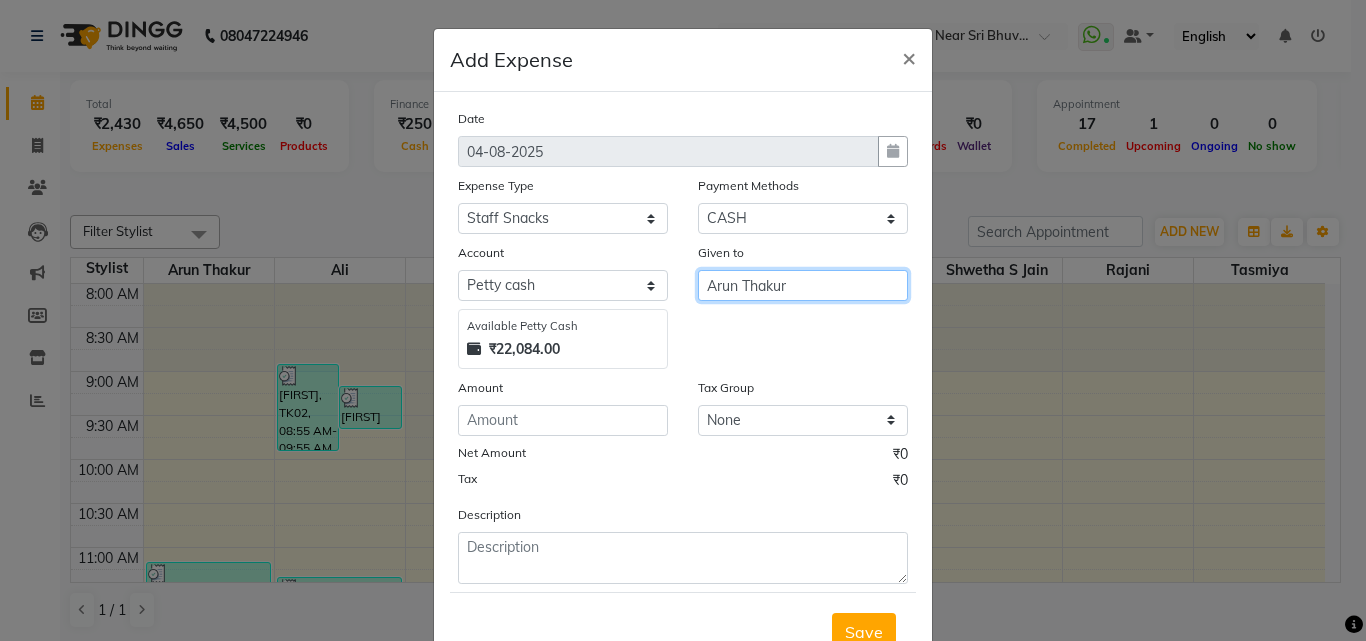 type on "Arun Thakur" 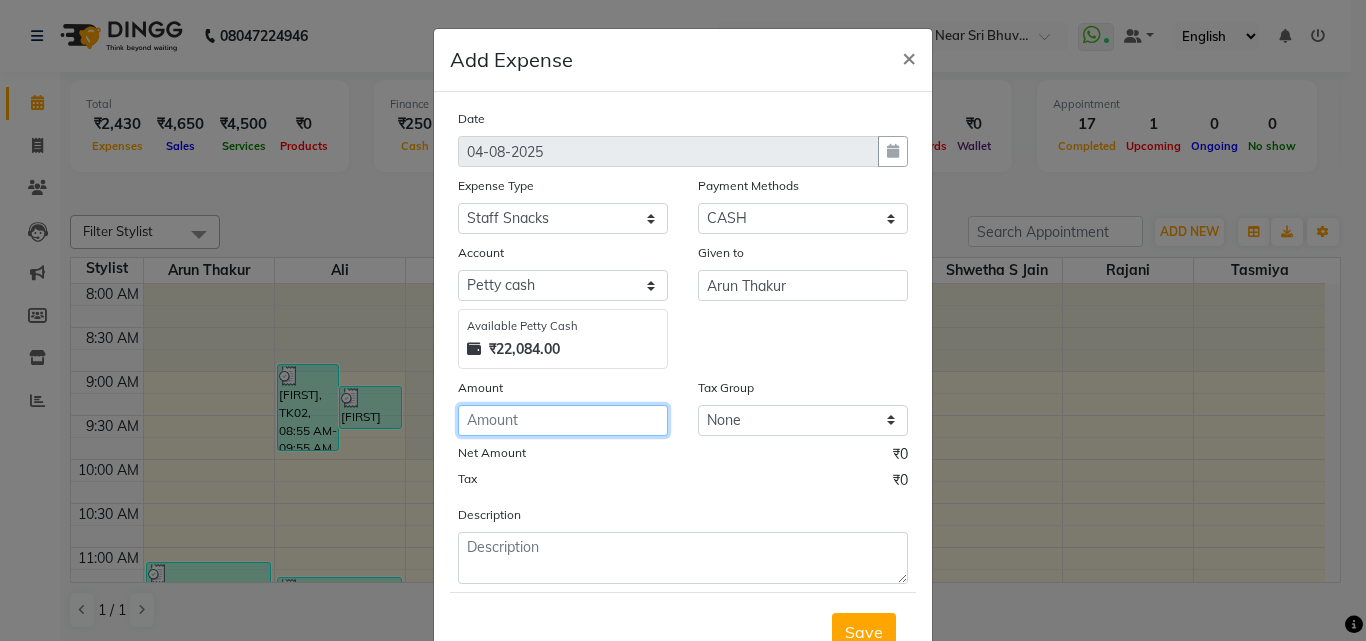 click 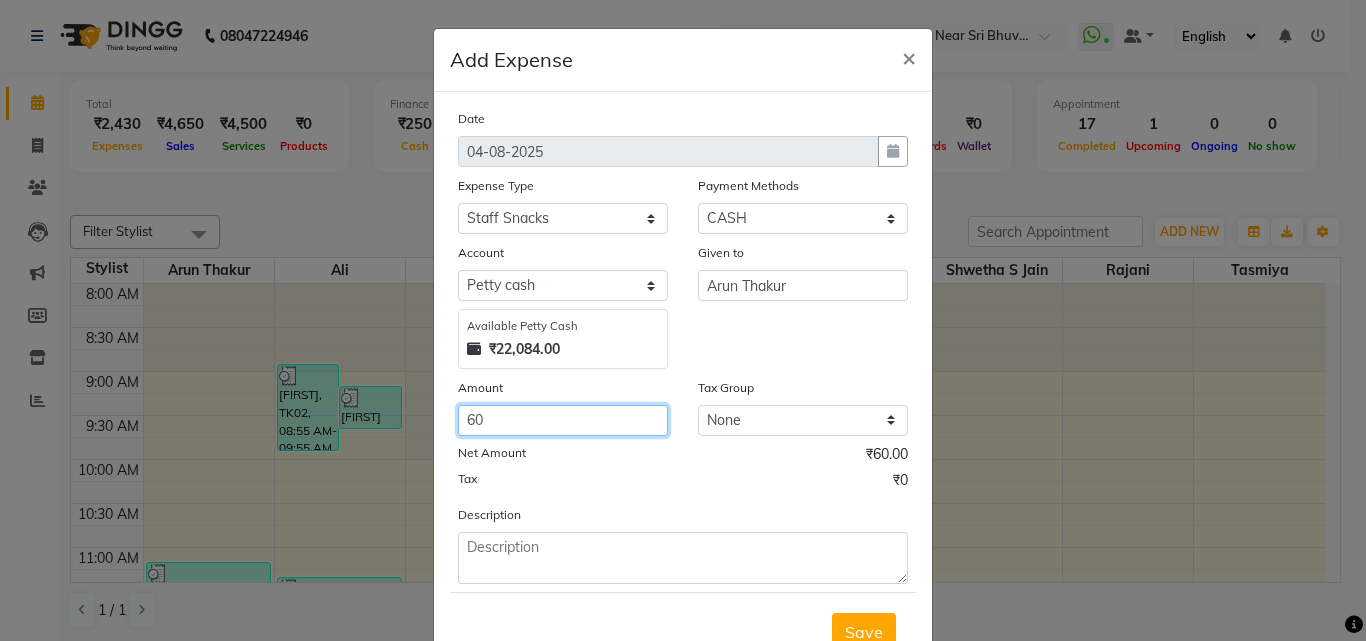 type on "60" 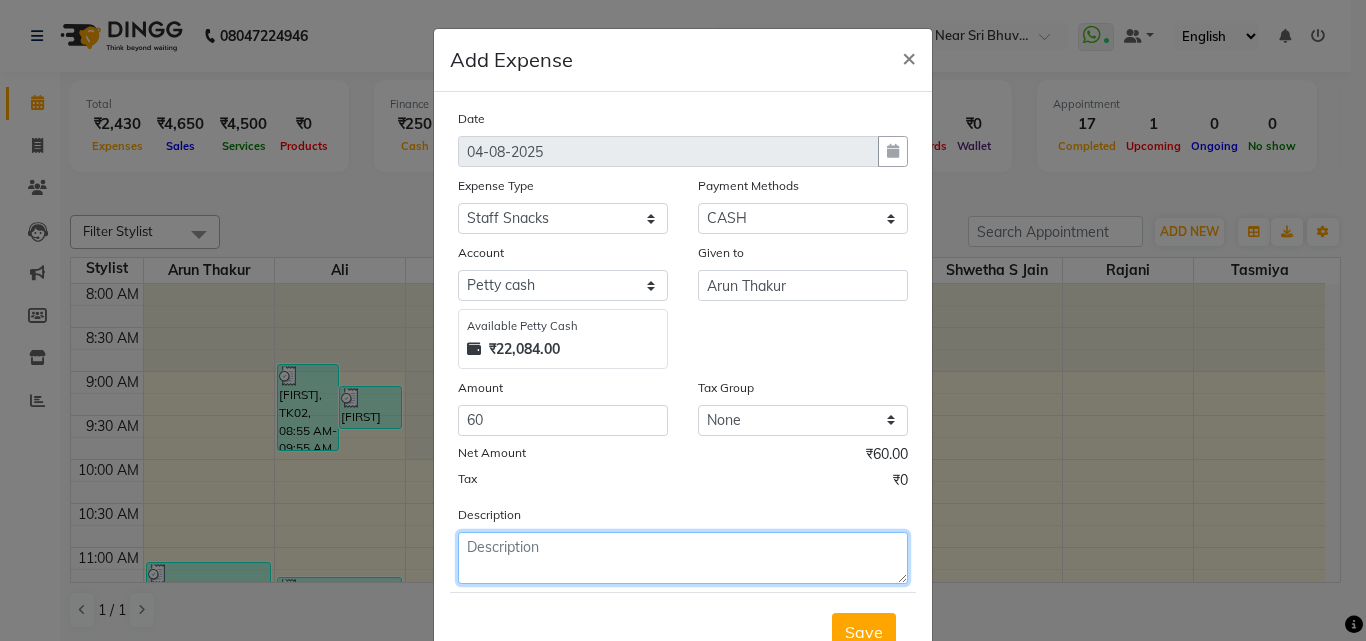 click 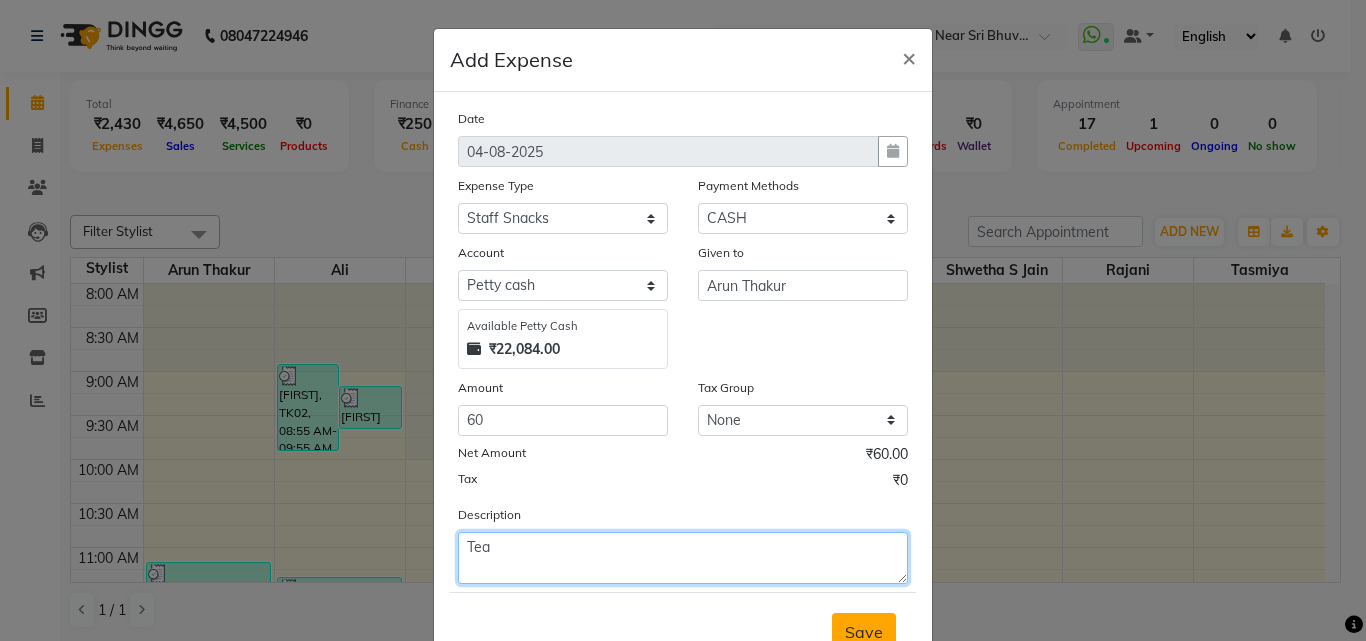 type on "Tea" 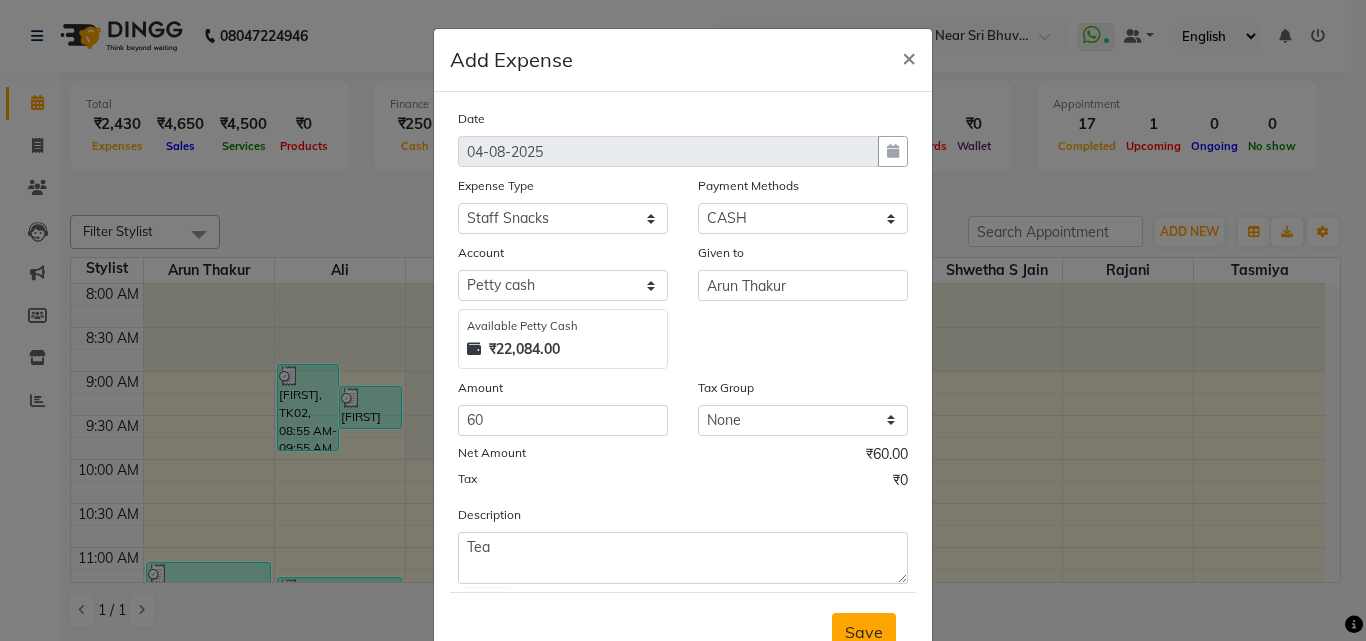 click on "Save" at bounding box center [864, 632] 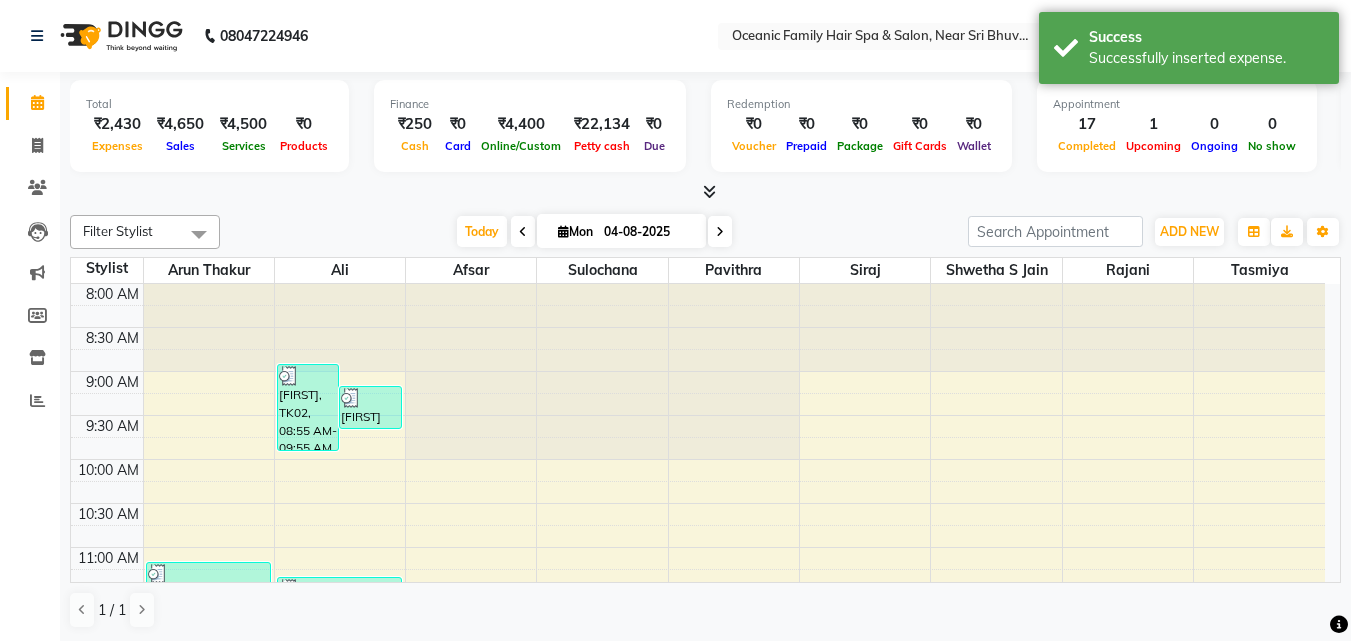 click on "08047224946 Select Location × Oceanic Family Hair Spa & Salon, Near Sri Bhuvanendra College  WhatsApp Status  ✕ Status:  Connected Most Recent Message: 04-08-2025     07:24 PM Recent Service Activity: 04-08-2025     07:31 PM Default Panel My Panel English ENGLISH Español العربية मराठी हिंदी ગુજરાતી தமிழ் 中文 Notifications nothing to show" 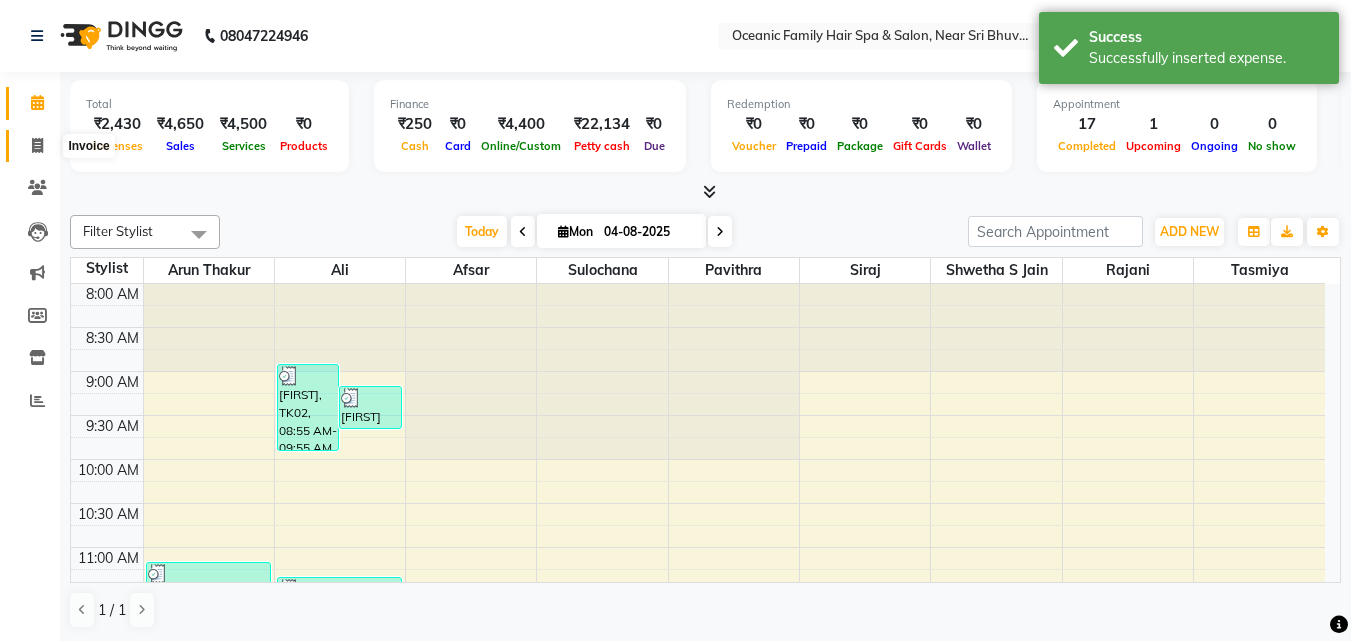 click 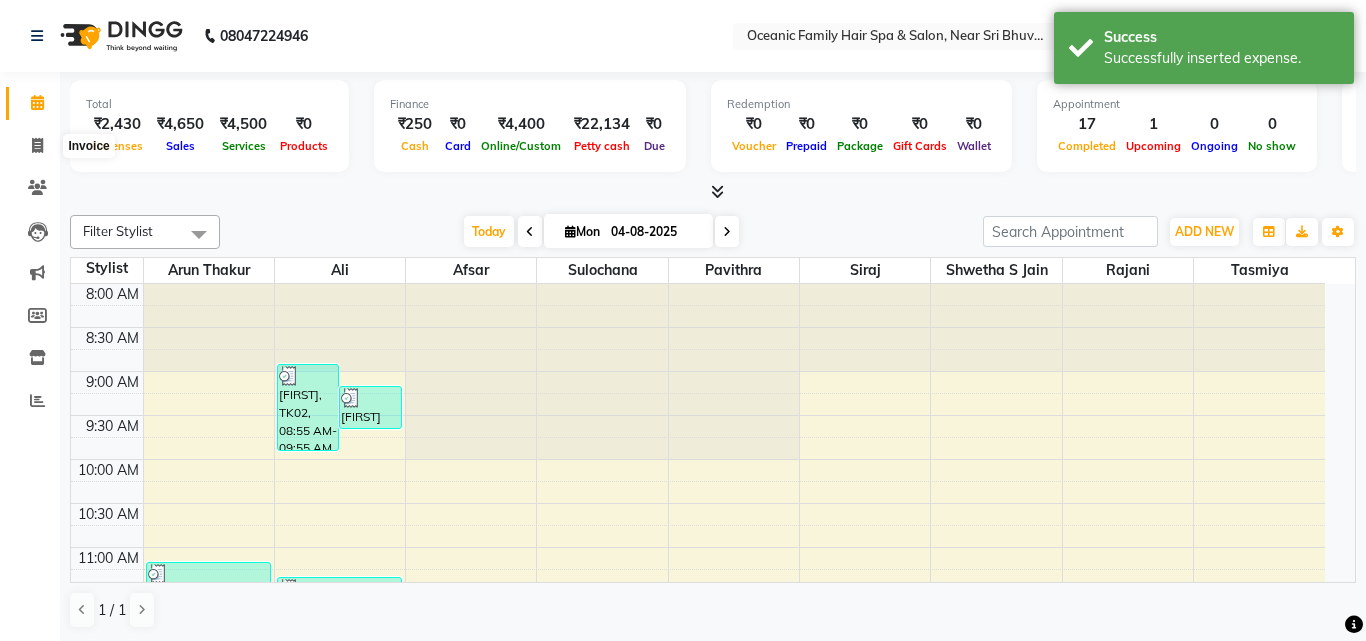 select on "4366" 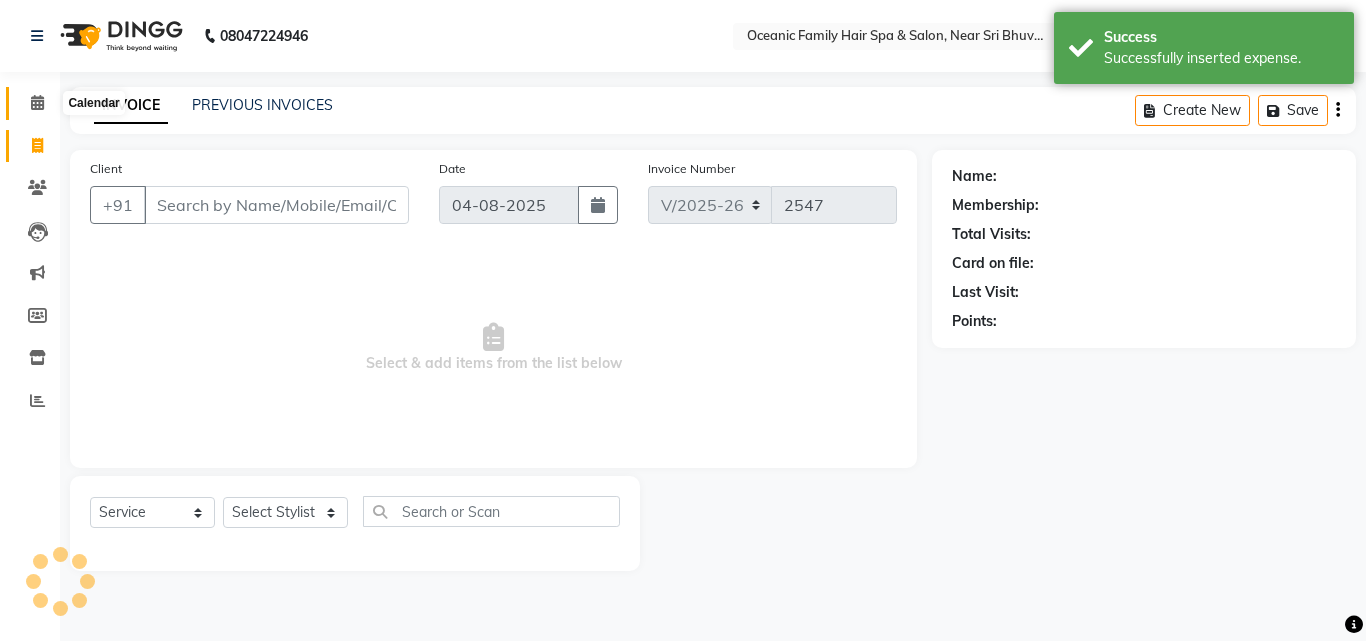 click 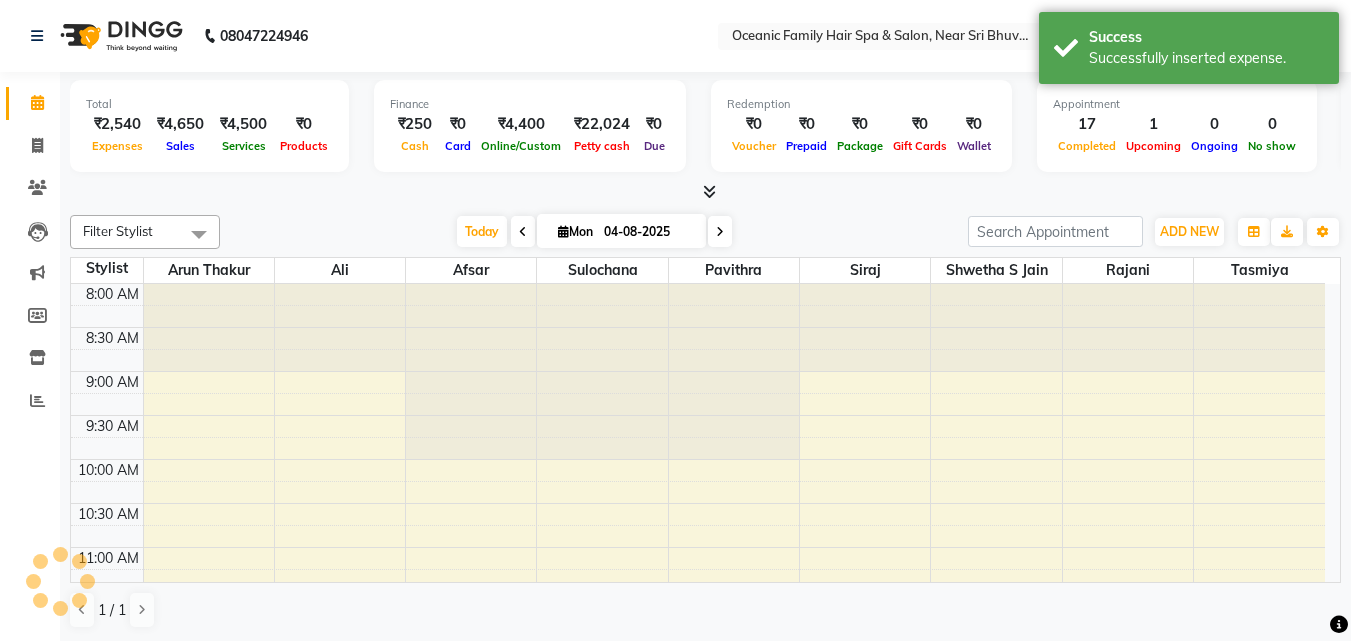 scroll, scrollTop: 0, scrollLeft: 0, axis: both 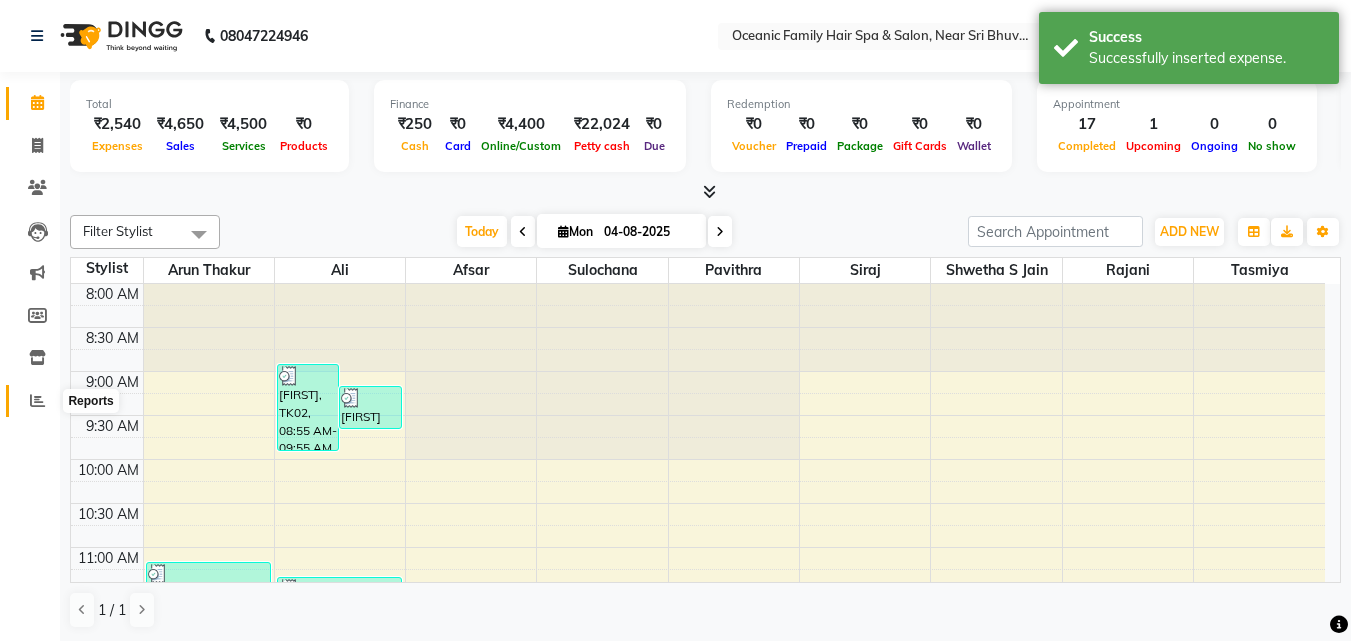 click 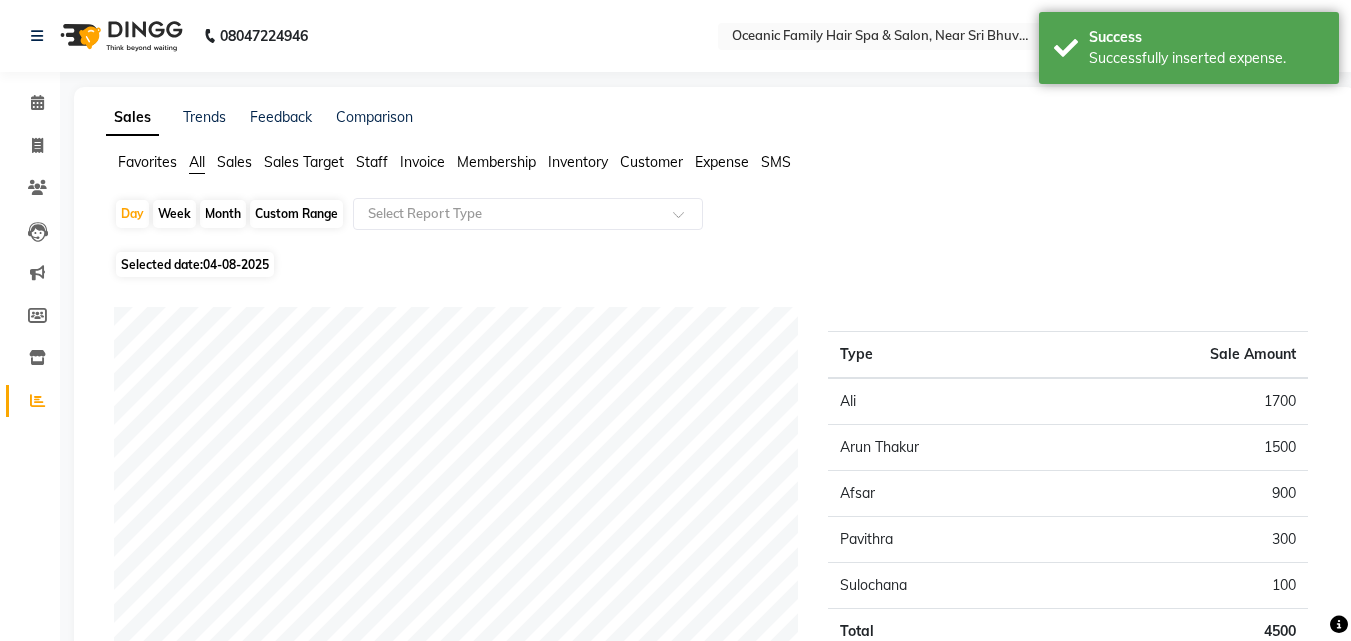click on "Expense" 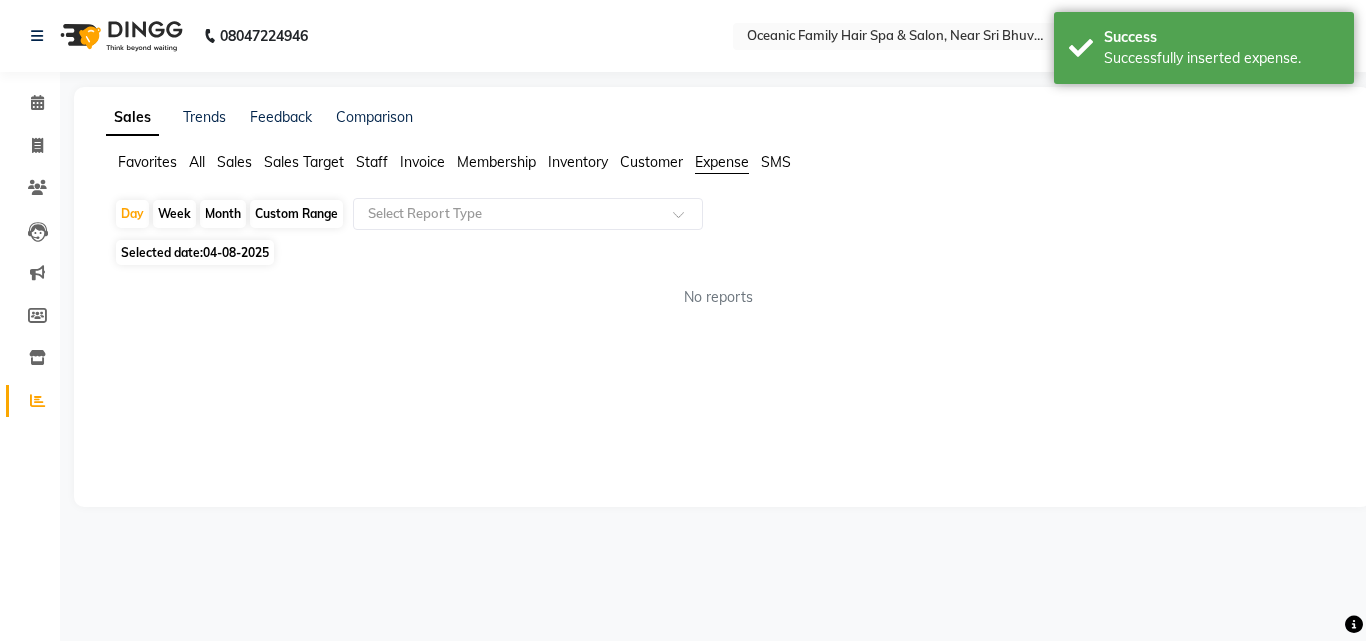 drag, startPoint x: 139, startPoint y: 216, endPoint x: 185, endPoint y: 266, distance: 67.941154 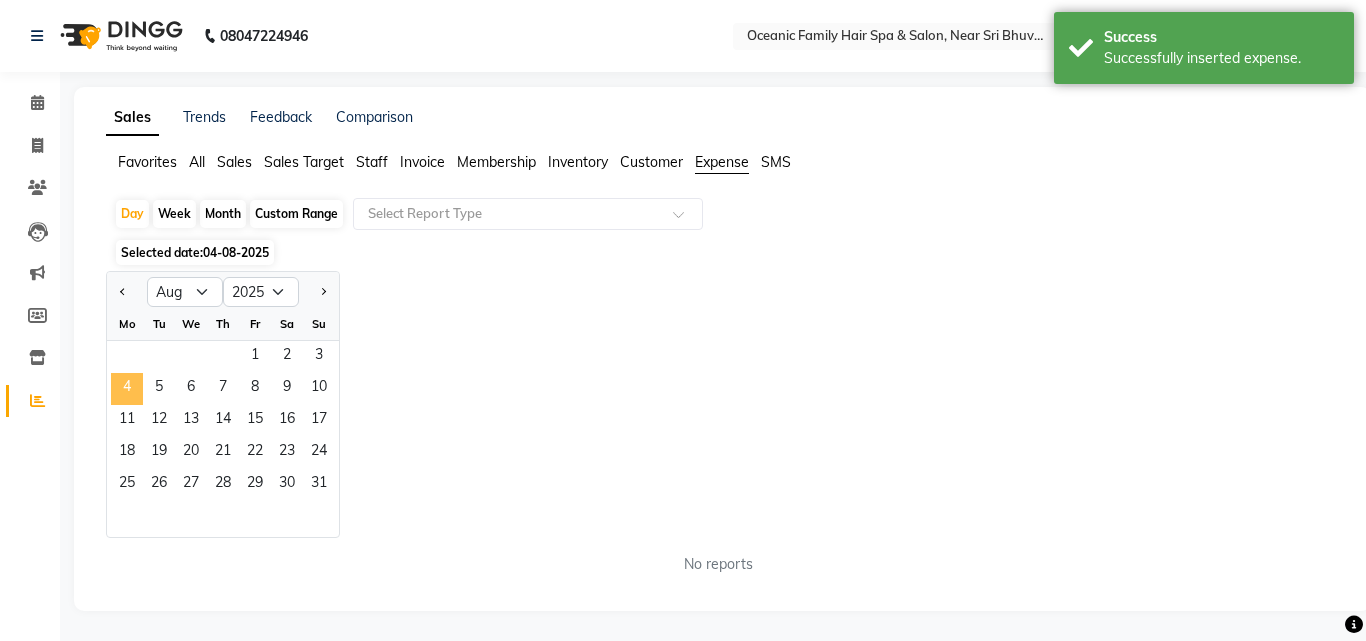 drag, startPoint x: 129, startPoint y: 381, endPoint x: 432, endPoint y: 277, distance: 320.35138 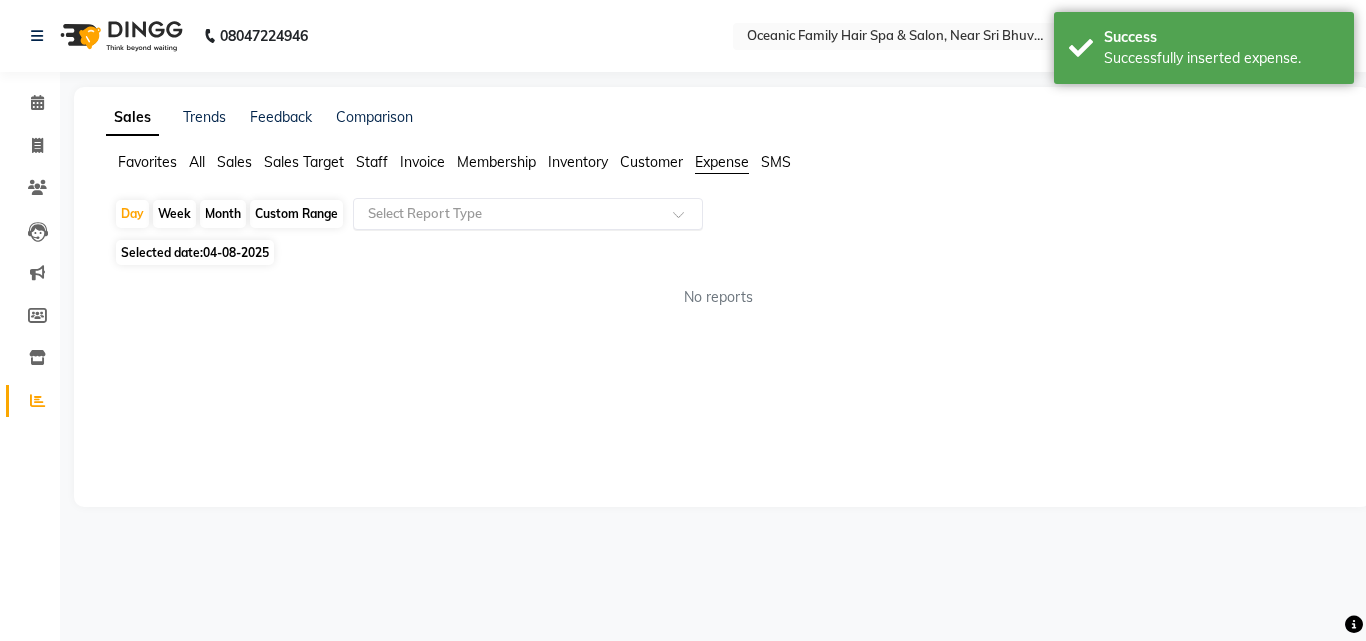 drag, startPoint x: 461, startPoint y: 213, endPoint x: 460, endPoint y: 228, distance: 15.033297 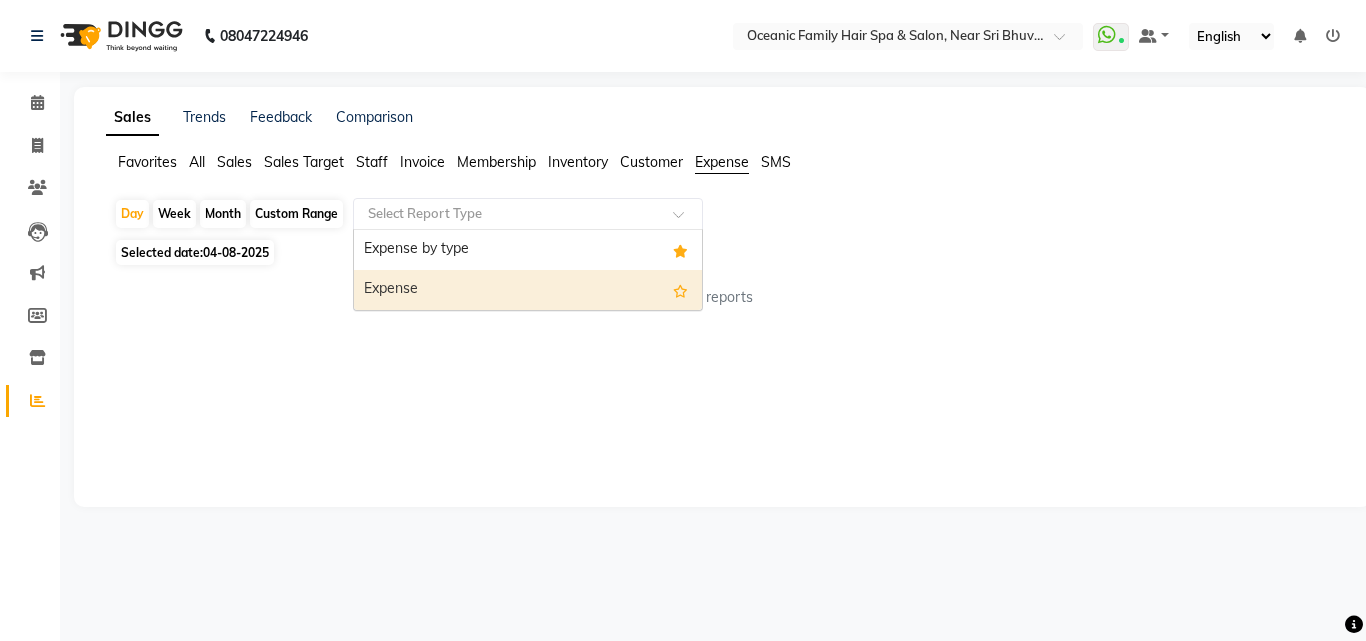 click on "Expense" at bounding box center [528, 290] 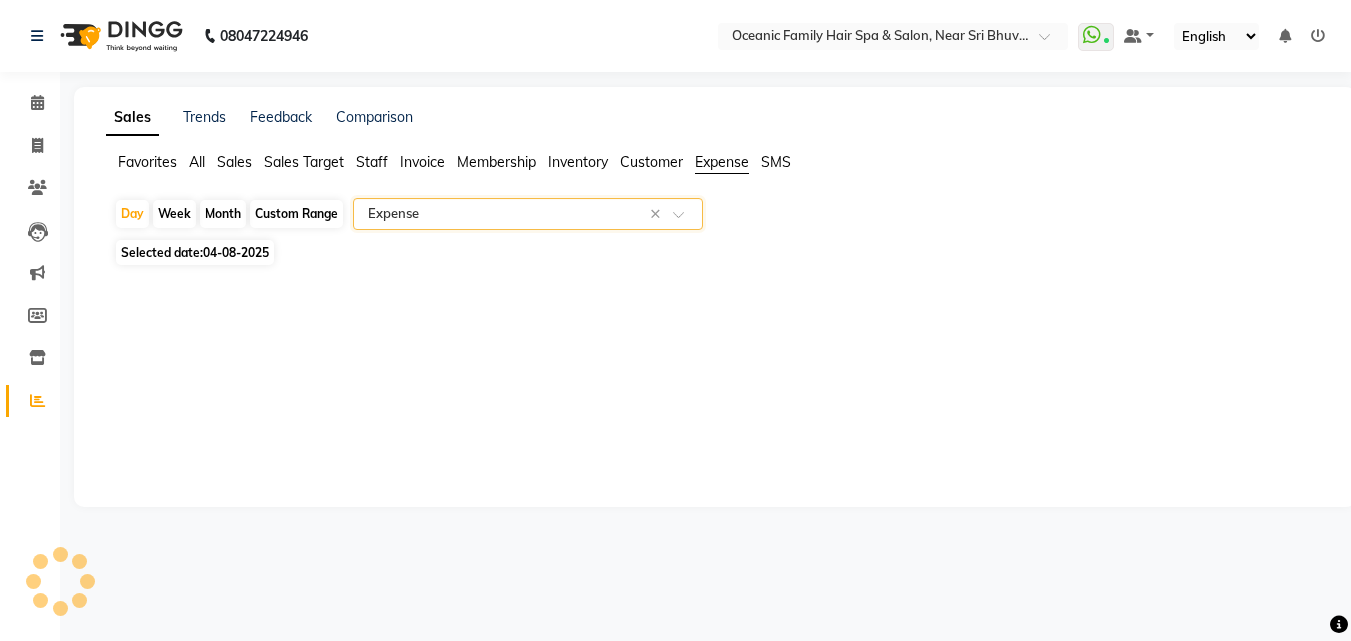 select on "csv" 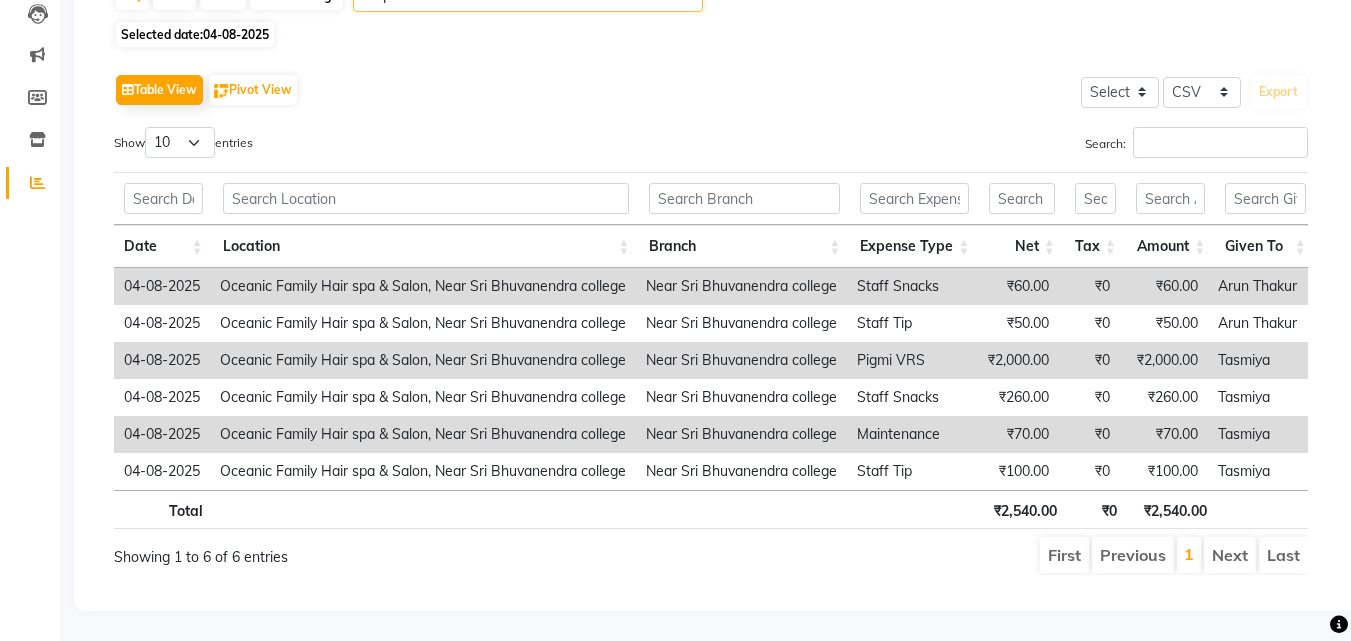 scroll, scrollTop: 248, scrollLeft: 0, axis: vertical 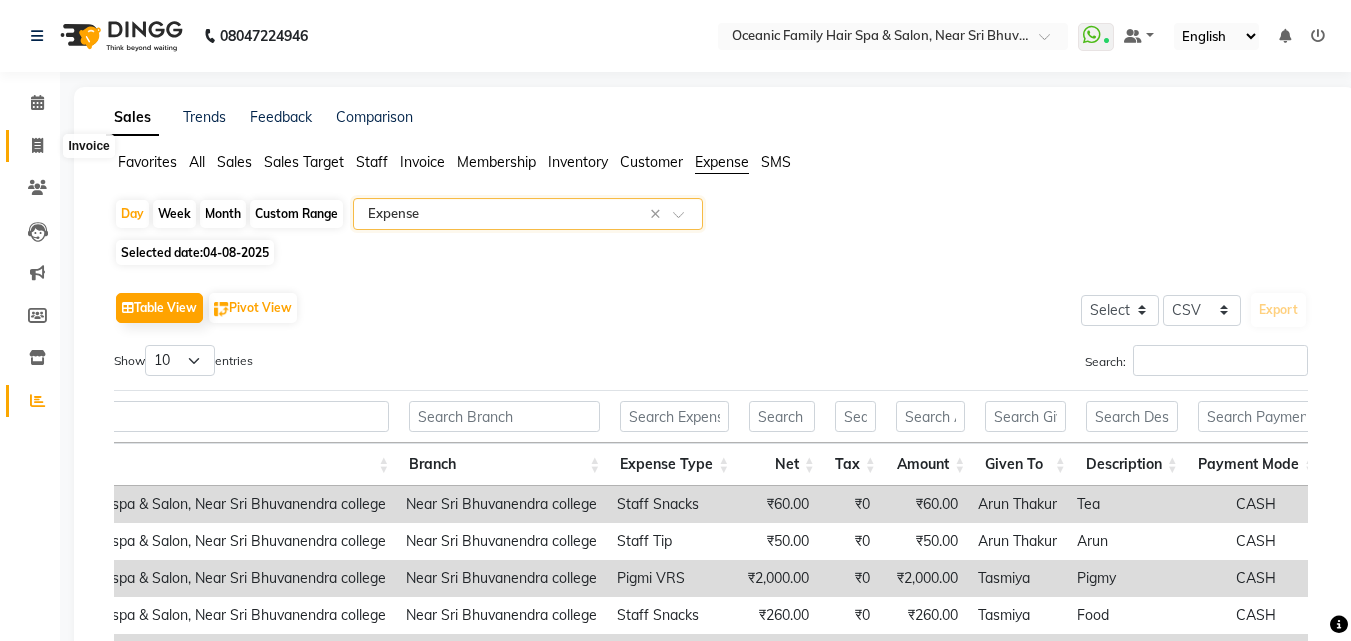 click 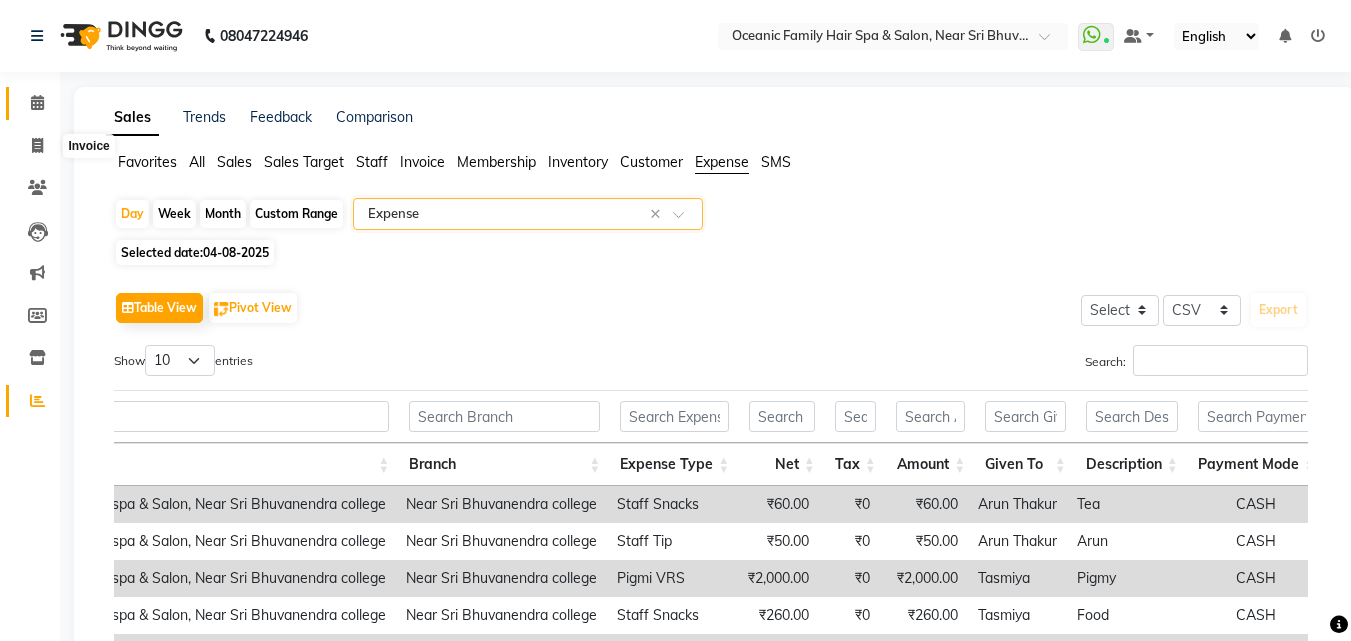 select on "service" 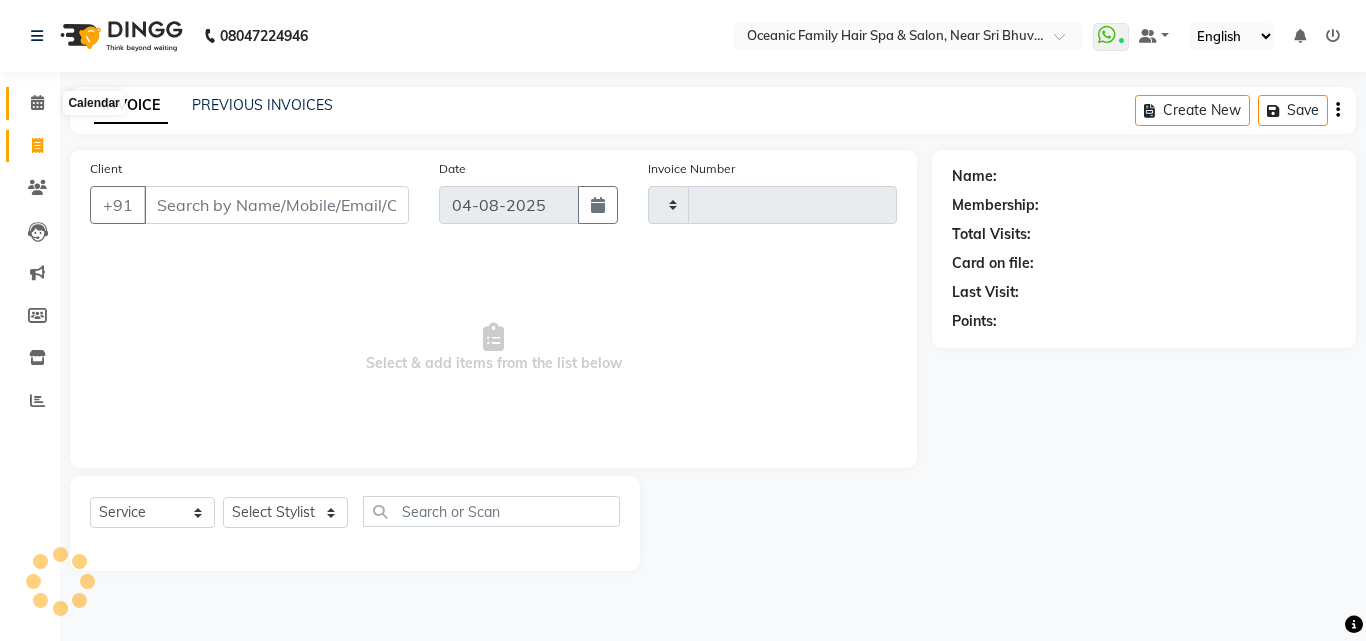 type on "2547" 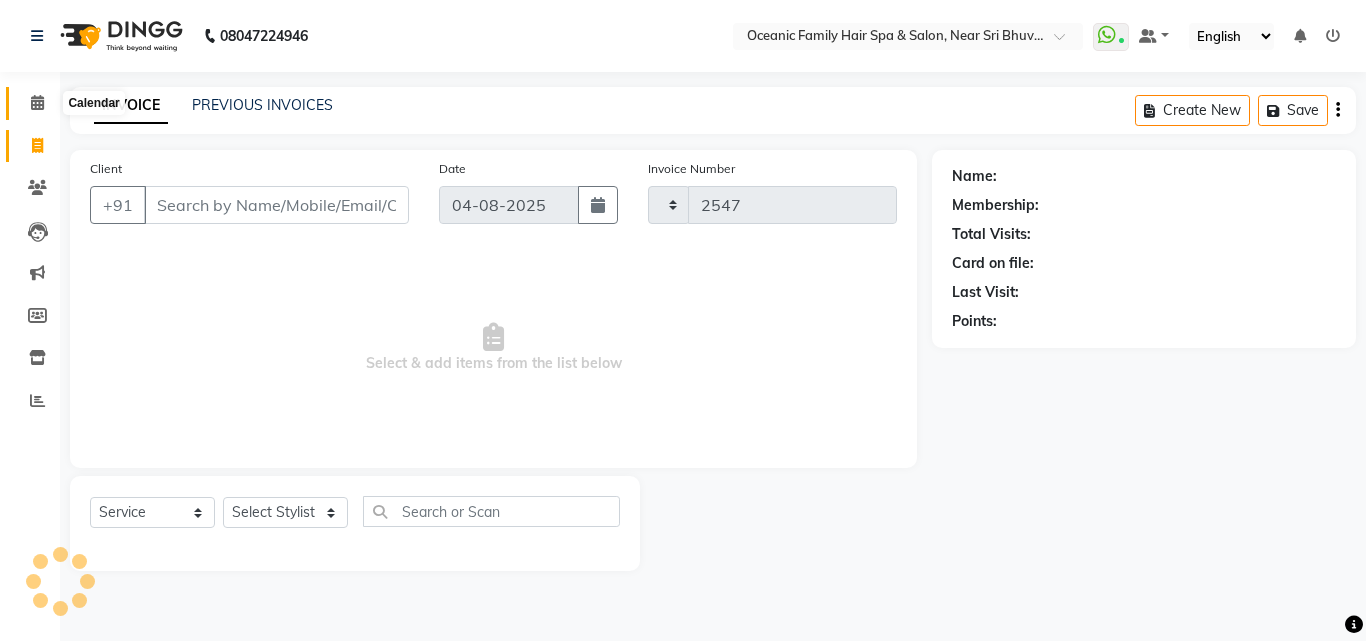 select on "4366" 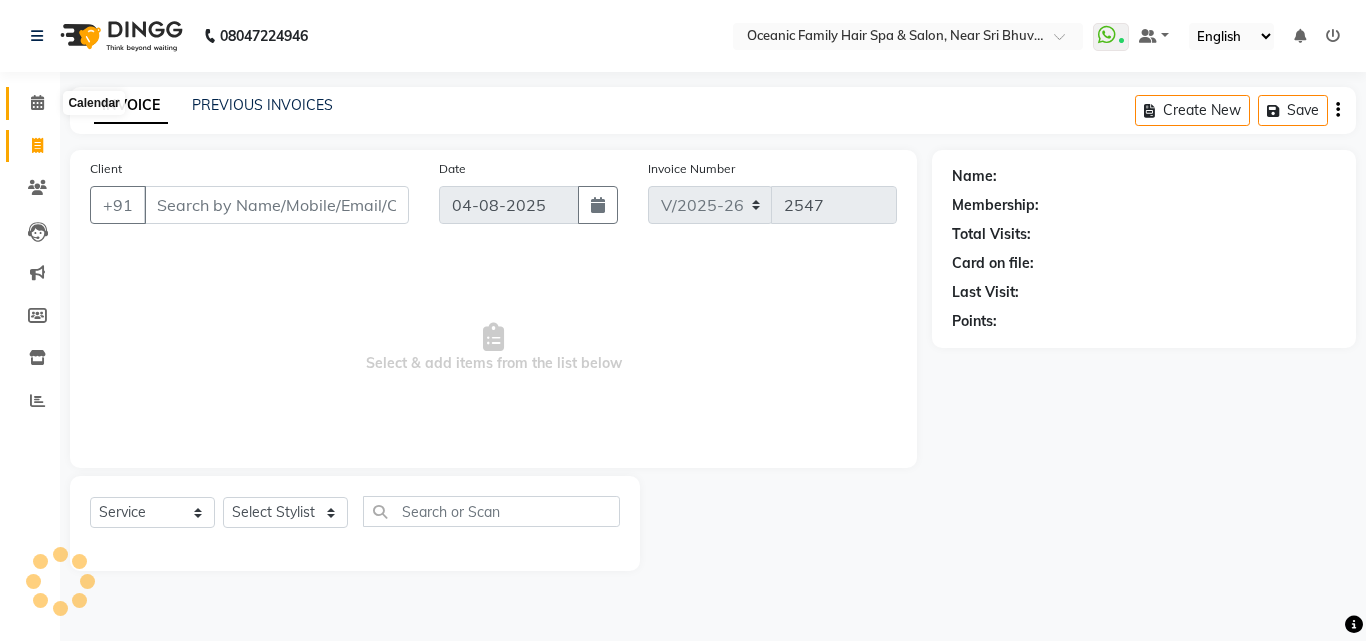 click 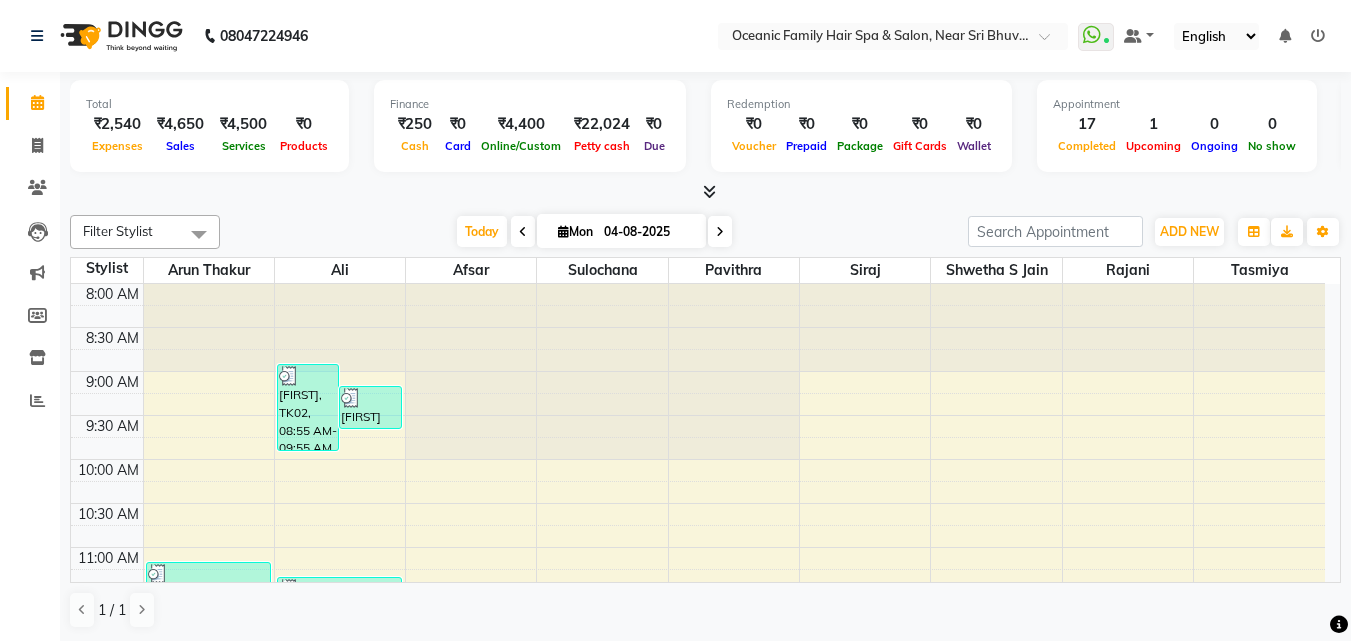 drag, startPoint x: 474, startPoint y: 17, endPoint x: 447, endPoint y: 31, distance: 30.413813 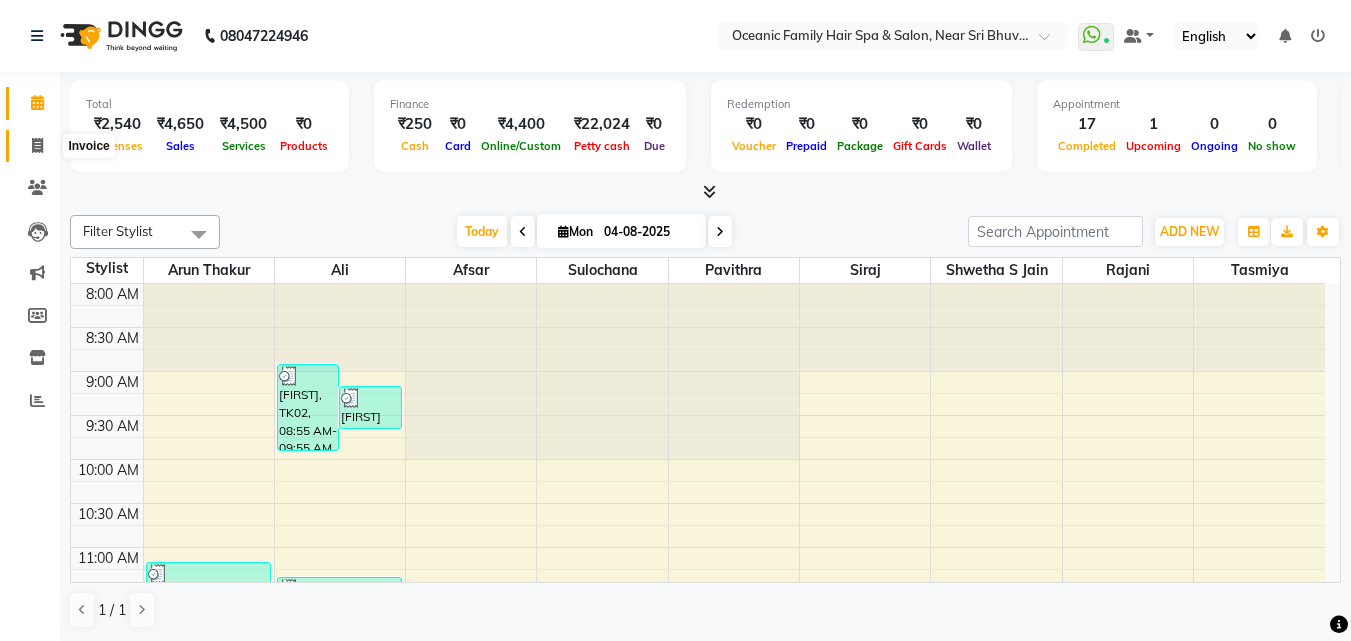 click 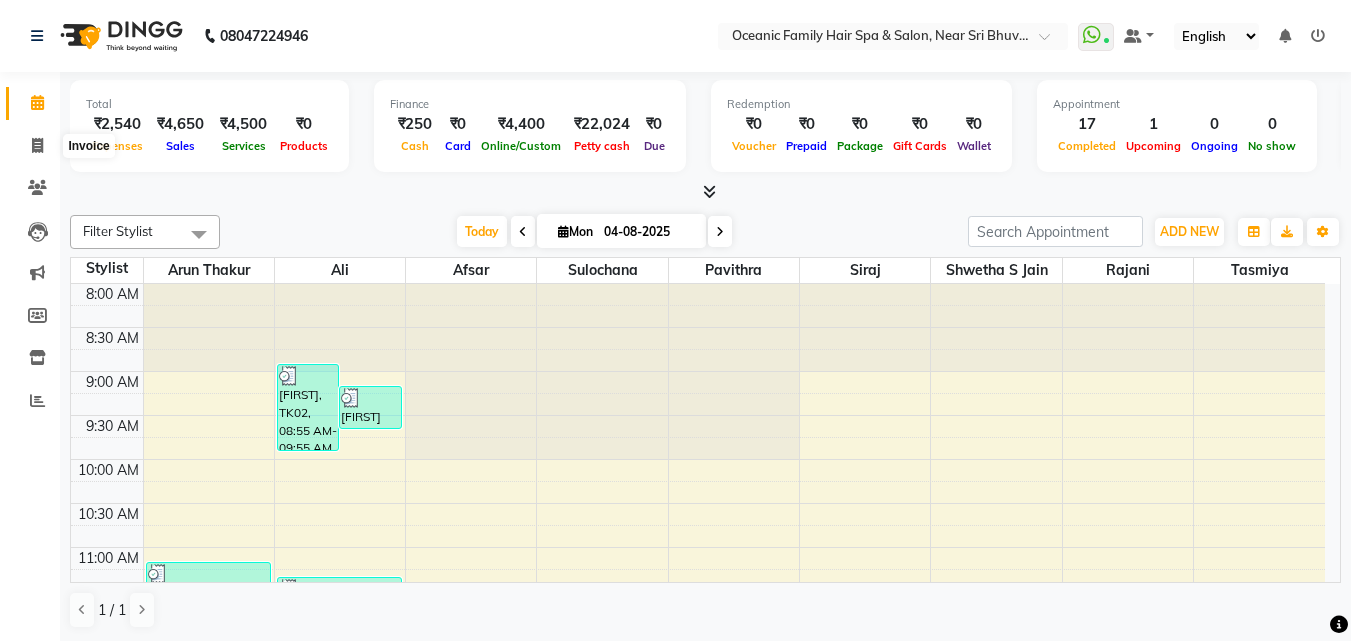 select on "service" 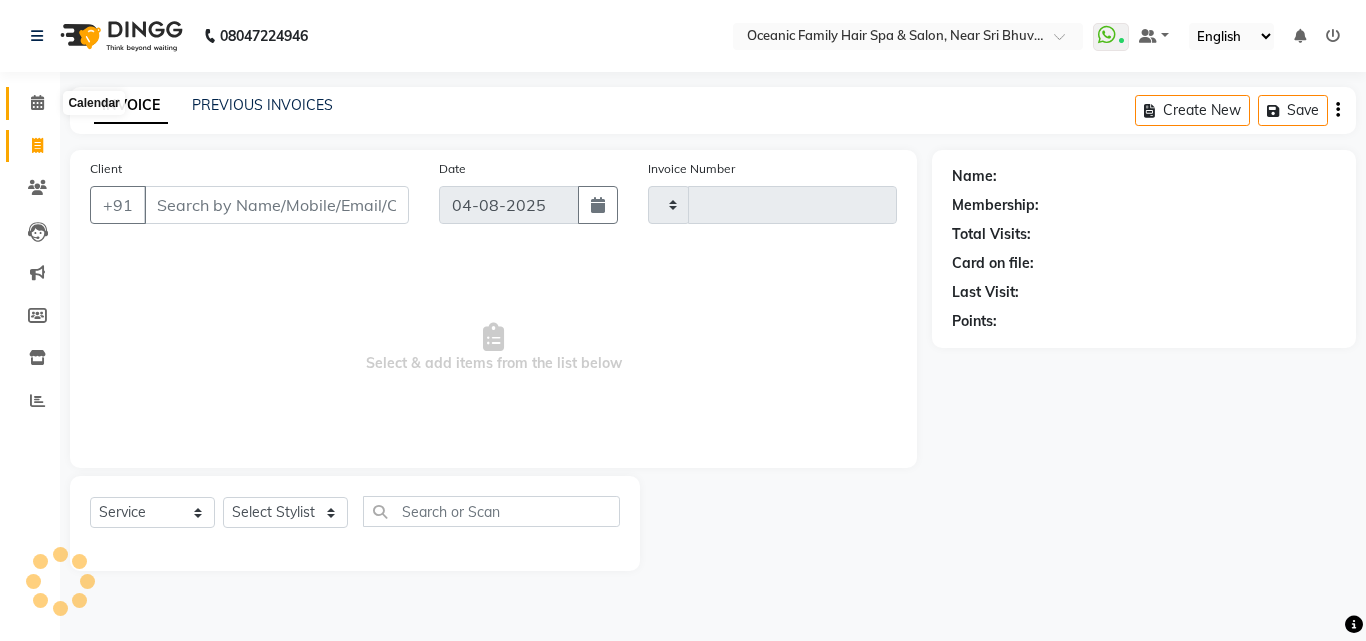 click 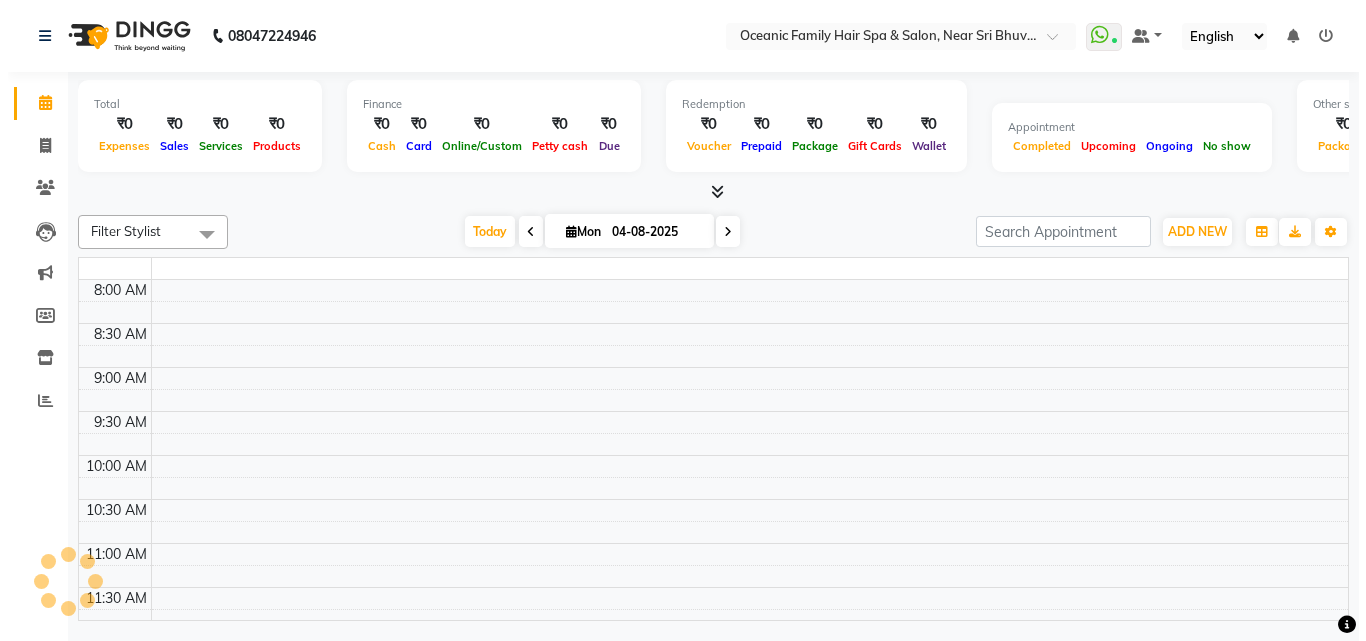 scroll, scrollTop: 715, scrollLeft: 0, axis: vertical 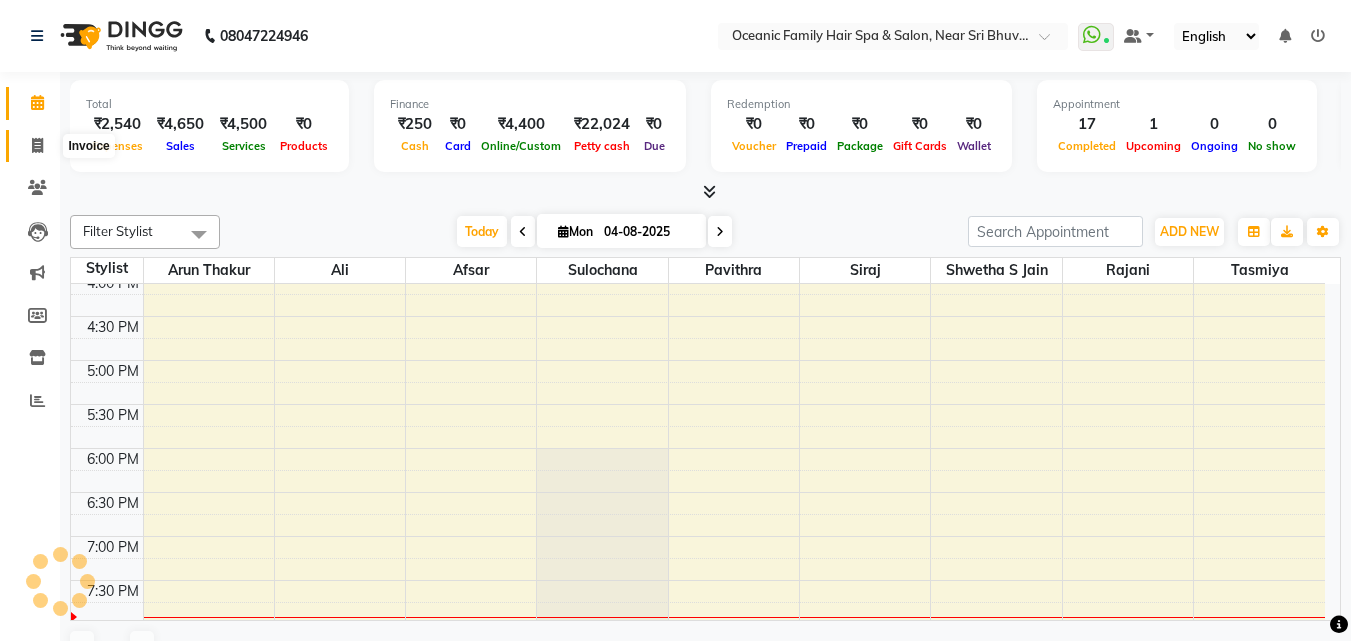 click 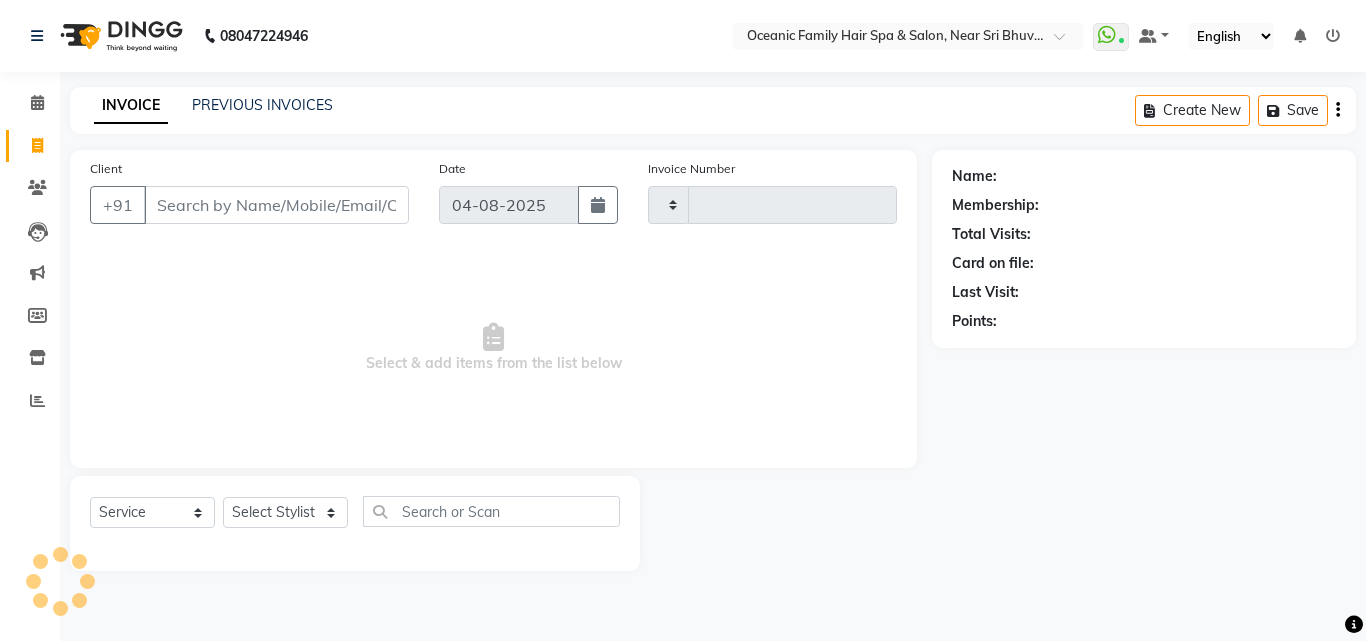 type on "2547" 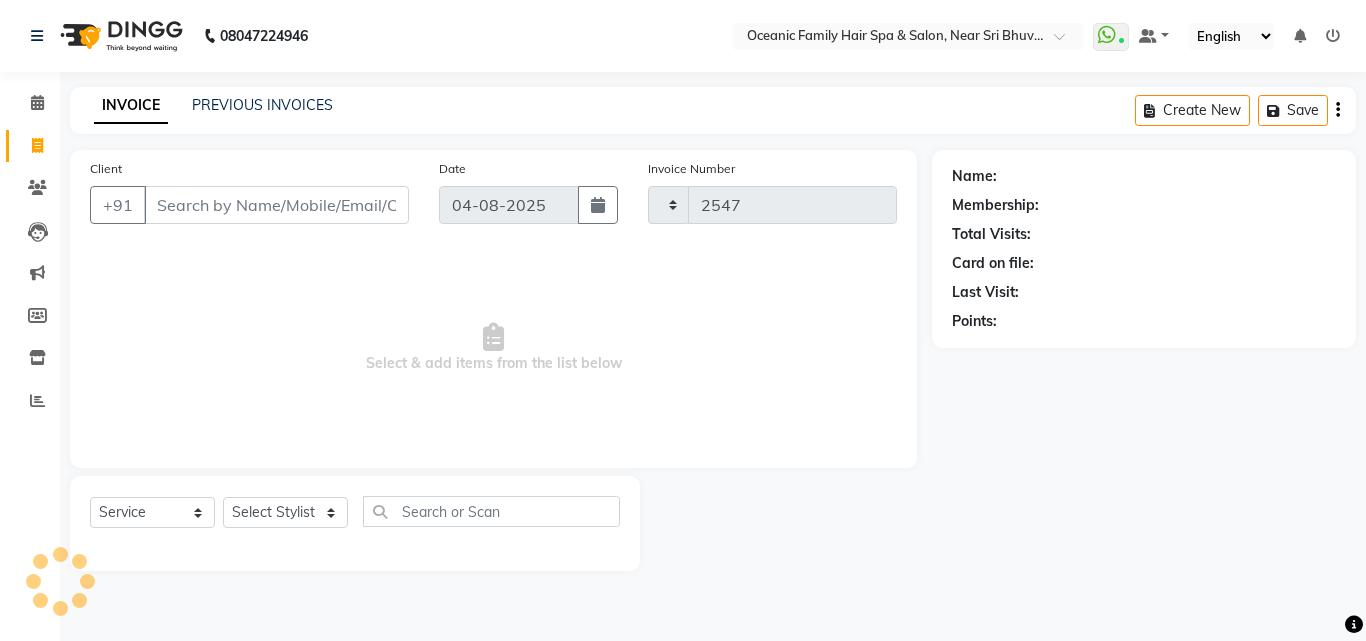 select on "4366" 